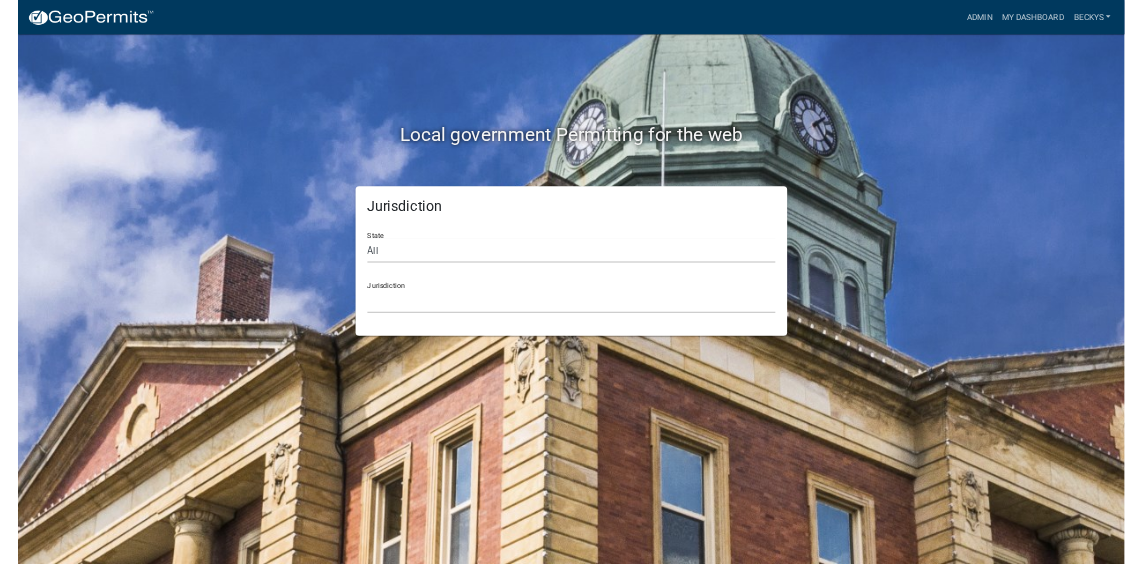 scroll, scrollTop: 0, scrollLeft: 0, axis: both 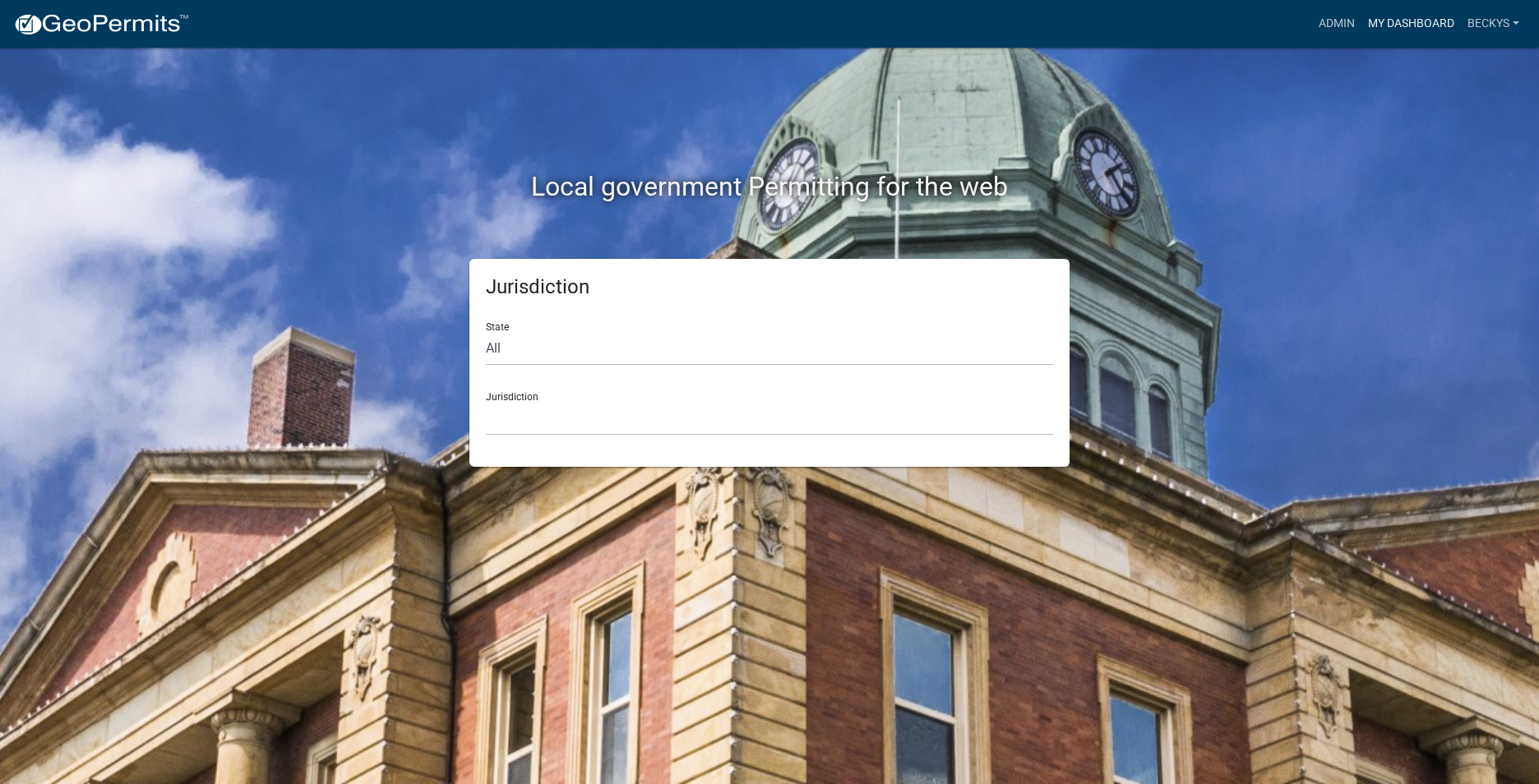 click on "My Dashboard" at bounding box center (1411, 24) 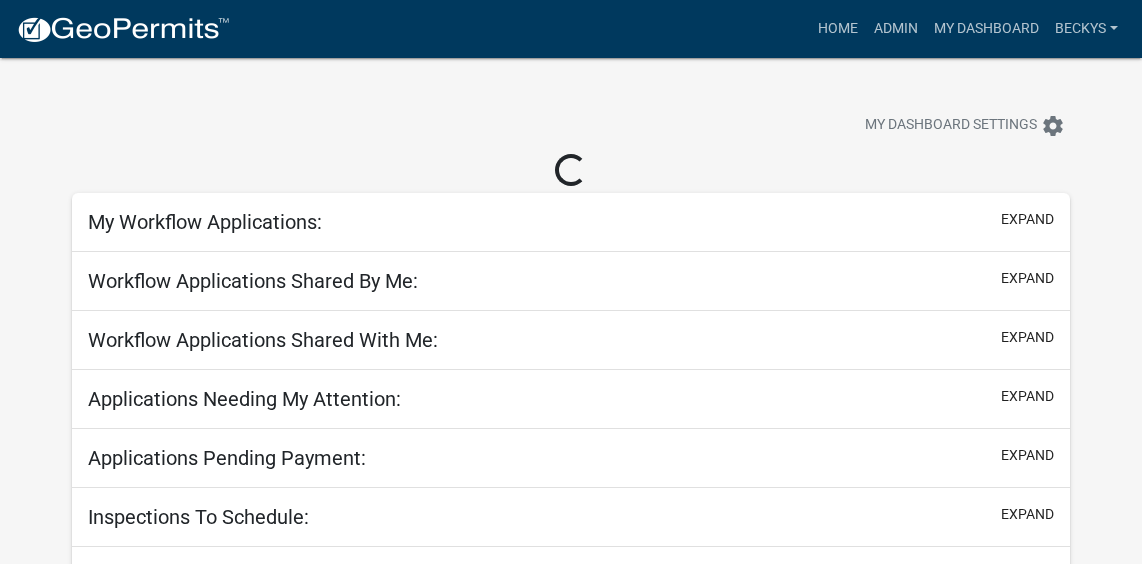 select on "3: 100" 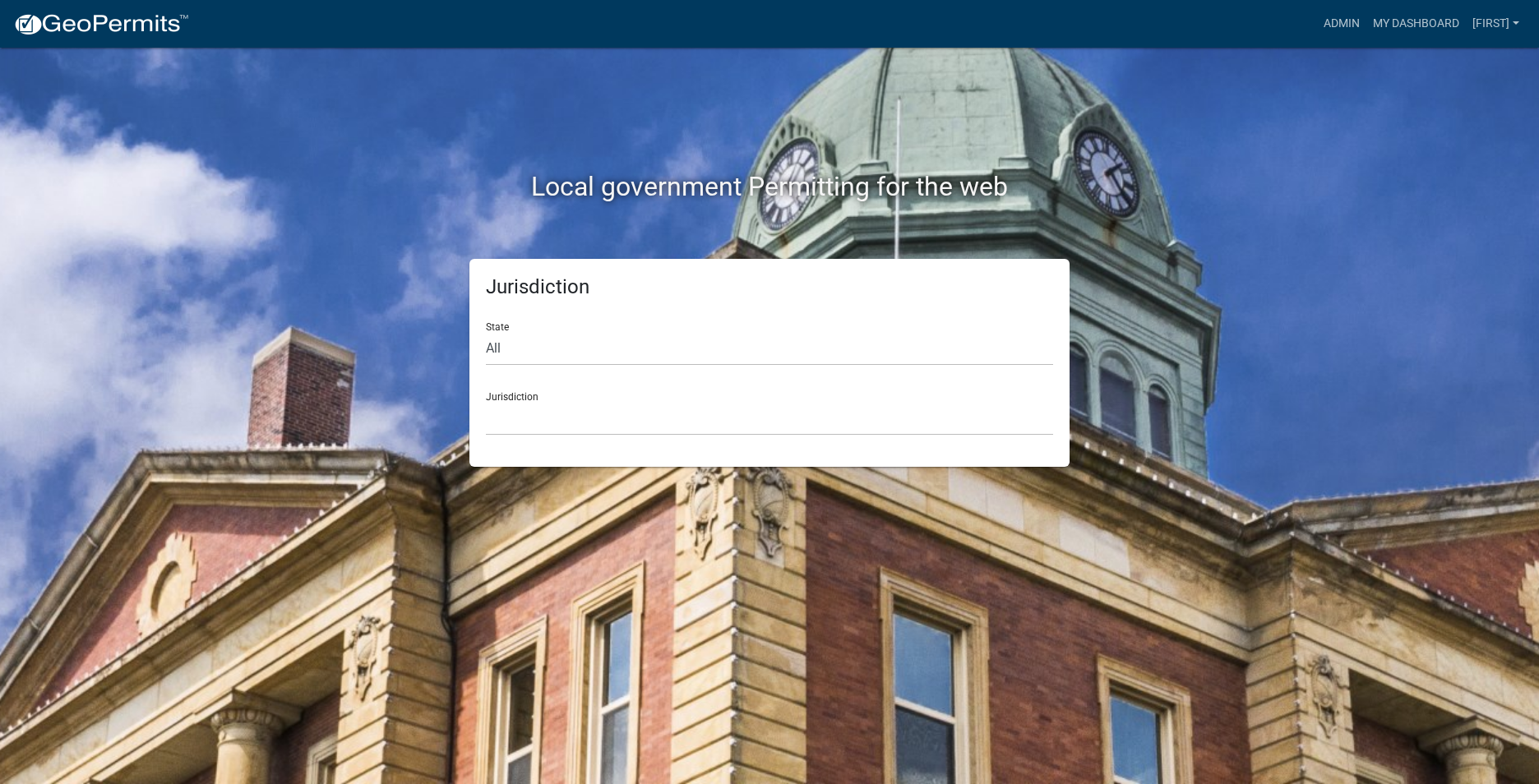 scroll, scrollTop: 0, scrollLeft: 0, axis: both 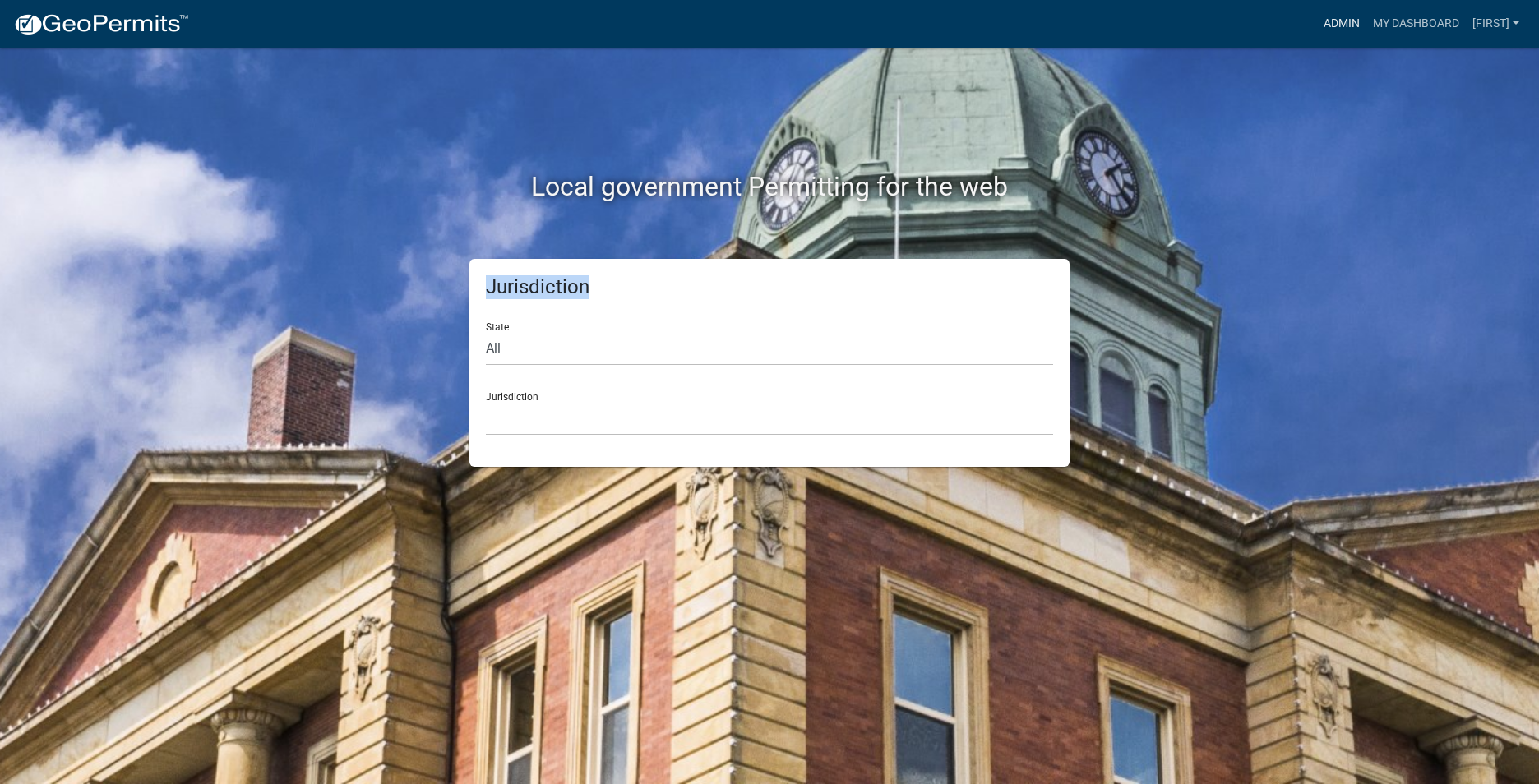 drag, startPoint x: 1139, startPoint y: 131, endPoint x: 1347, endPoint y: 27, distance: 232.55107 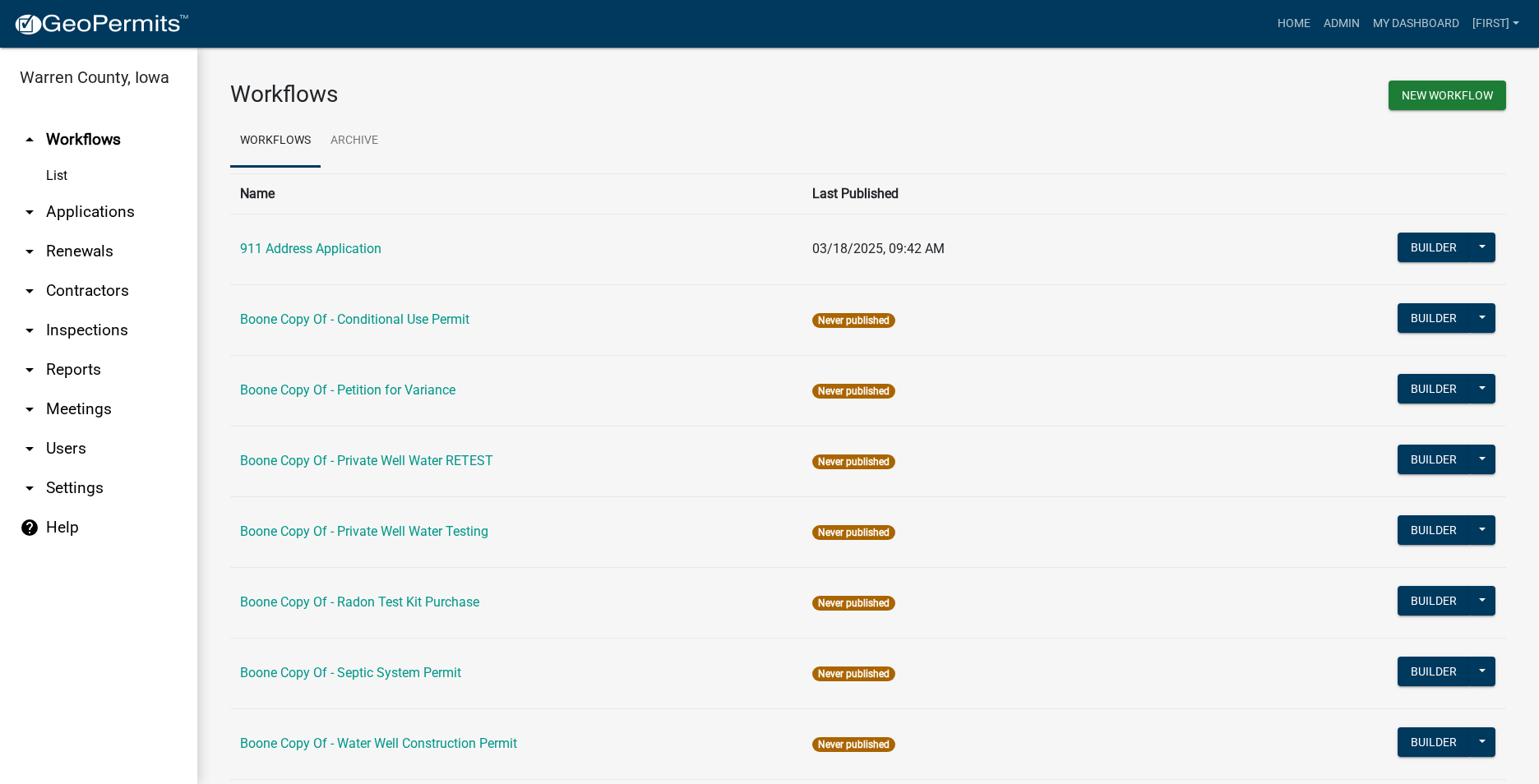 click on "arrow_drop_down   Applications" at bounding box center [99, 212] 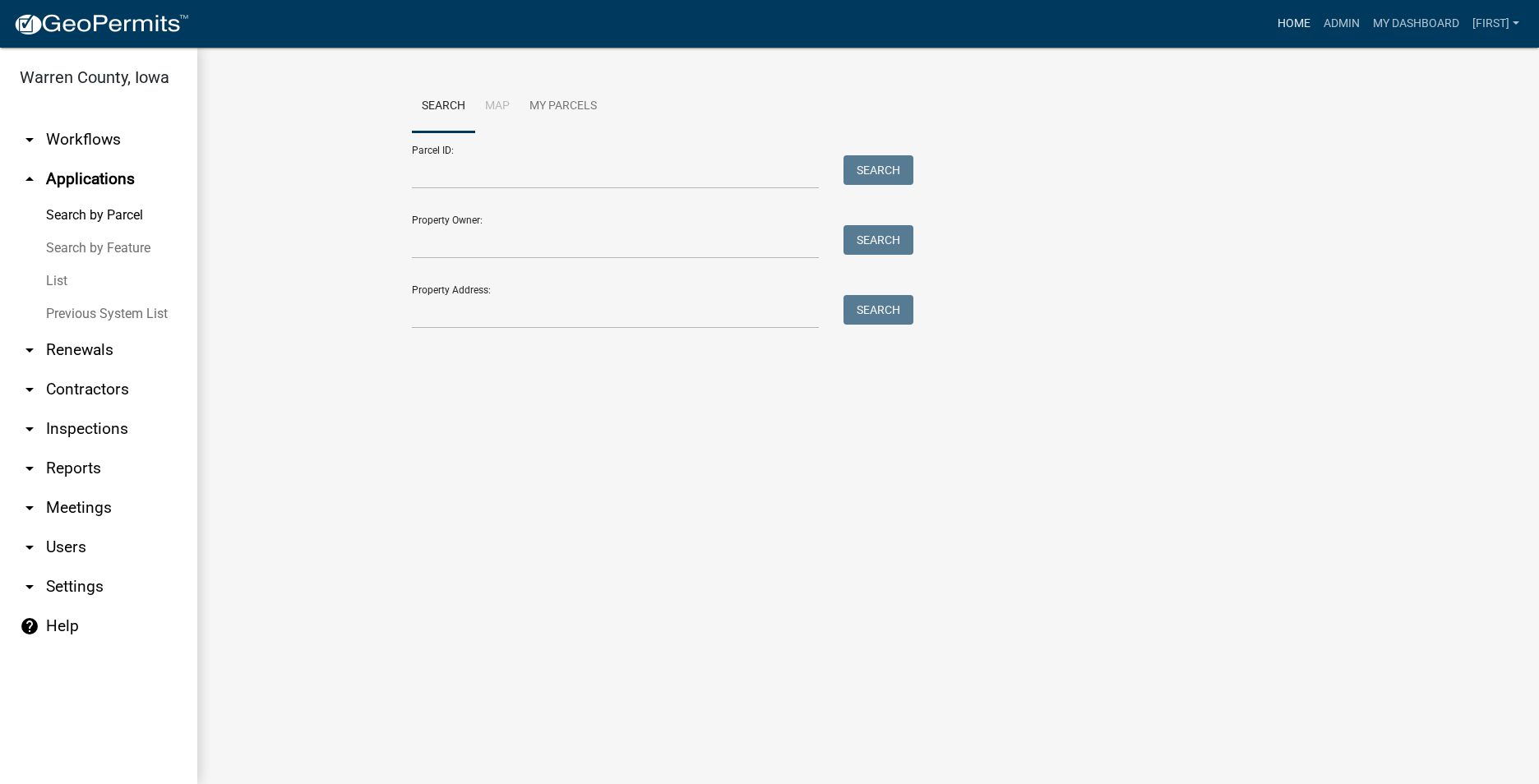 click on "Home" at bounding box center [1294, 24] 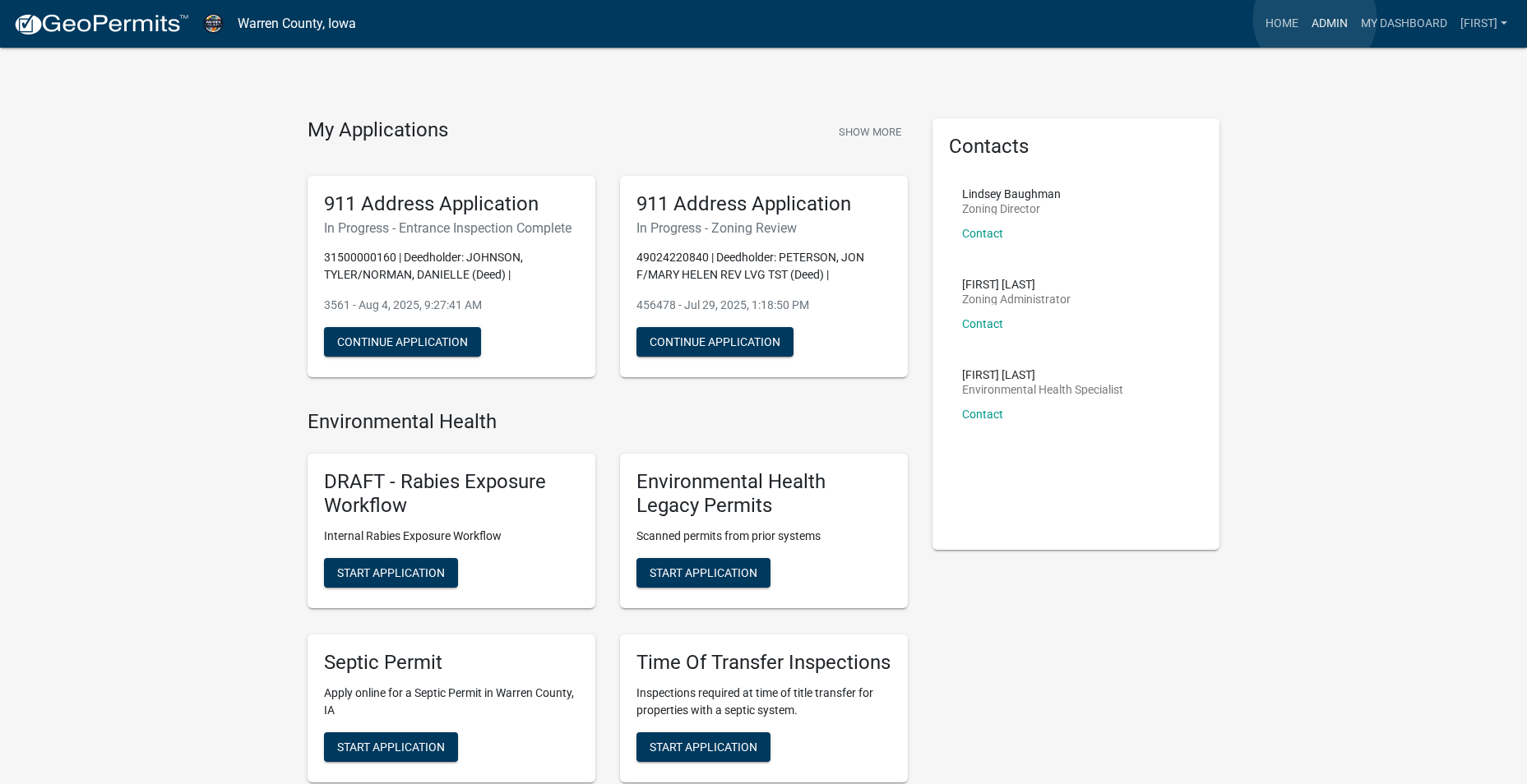 click on "Admin" at bounding box center [1330, 24] 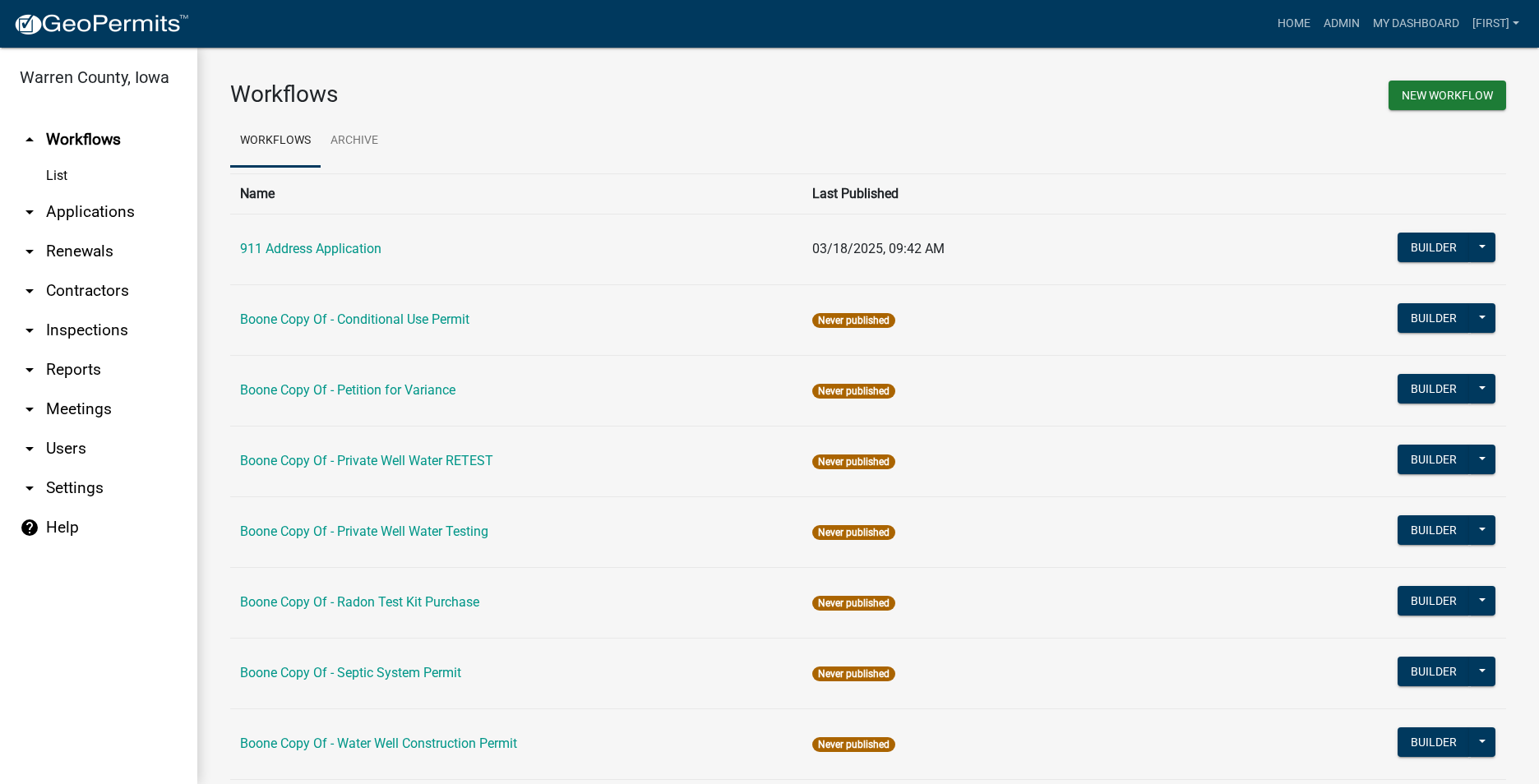 click on "arrow_drop_down   Applications" at bounding box center [99, 212] 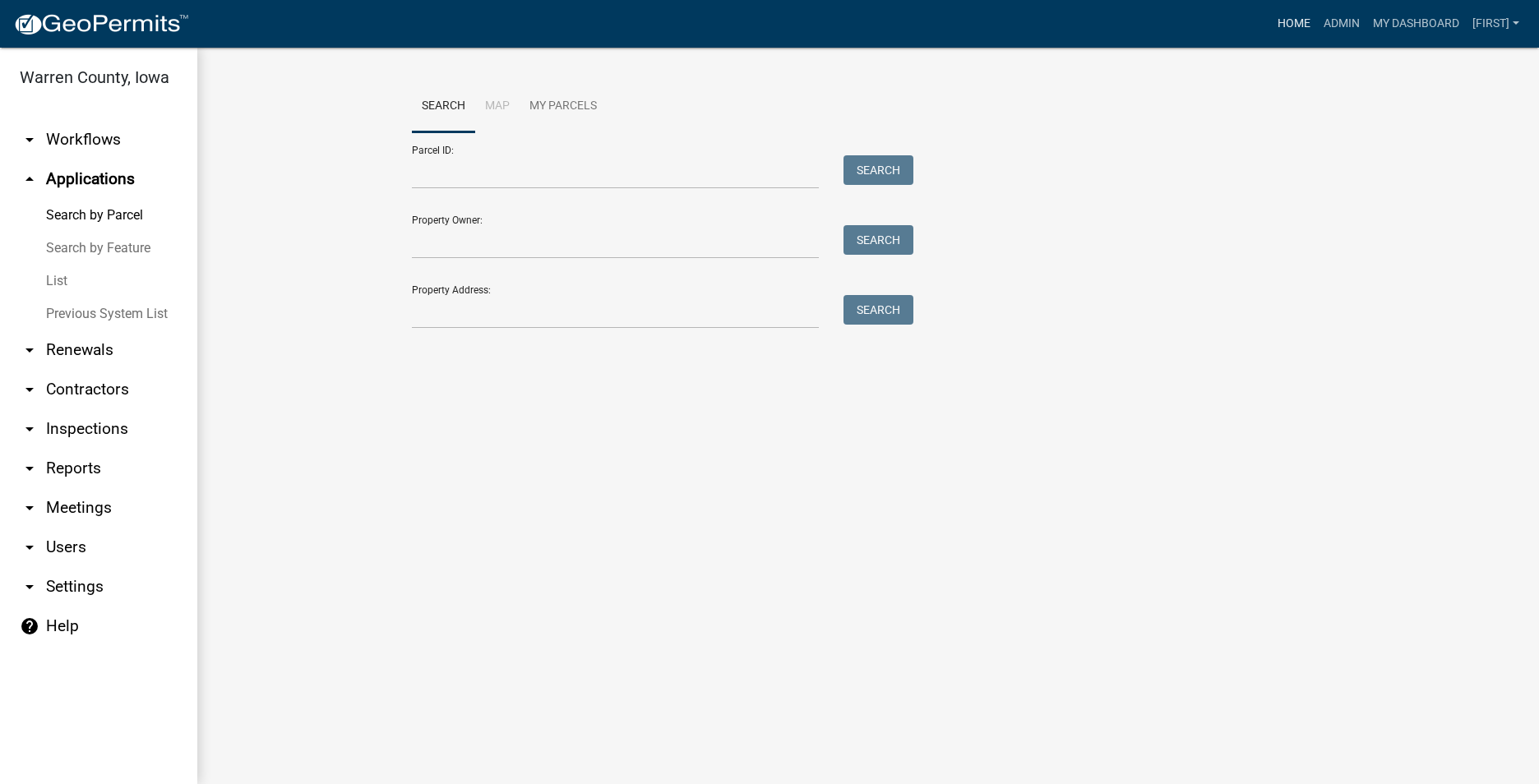 click on "Home" at bounding box center (1294, 24) 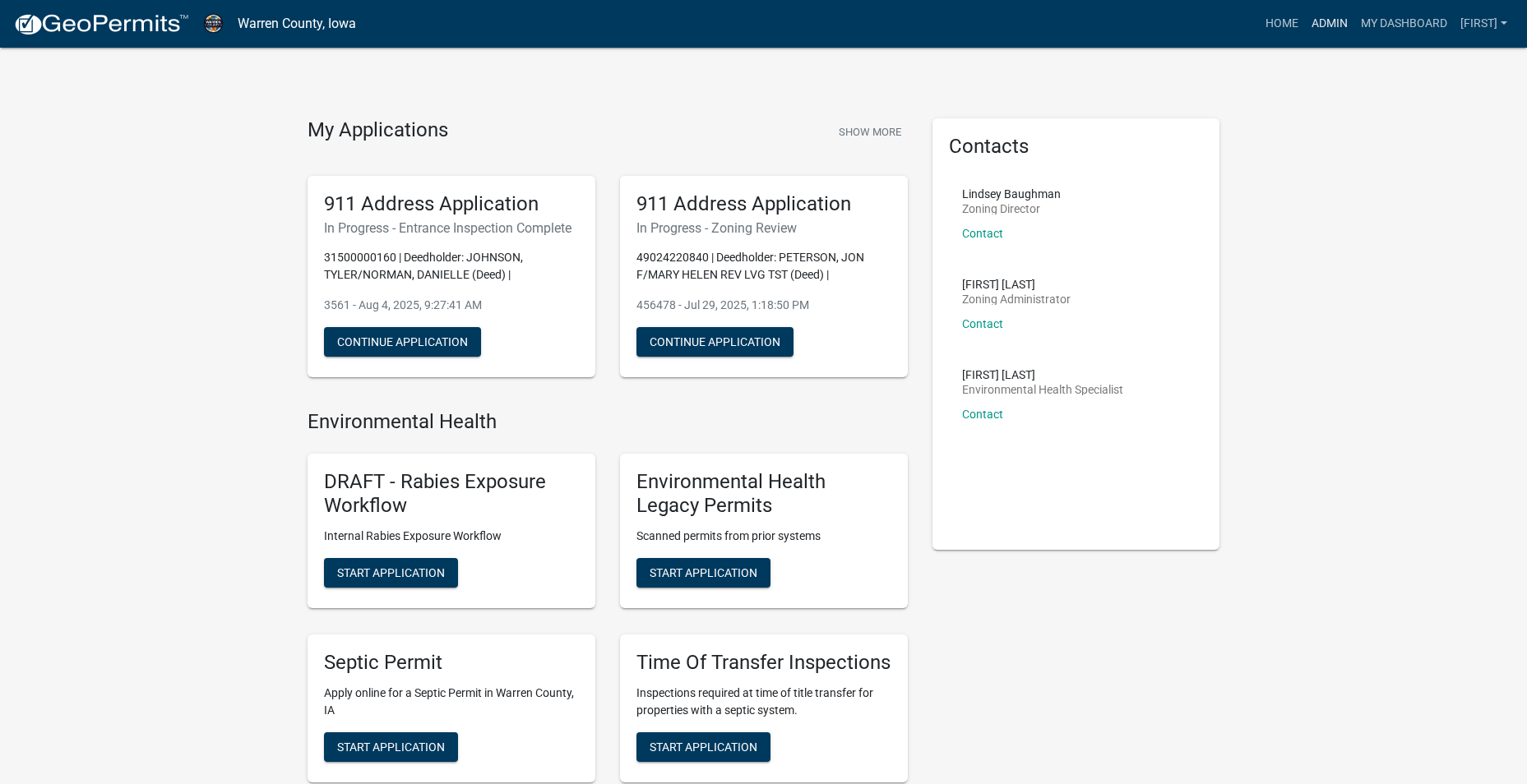 click on "Admin" at bounding box center [1330, 24] 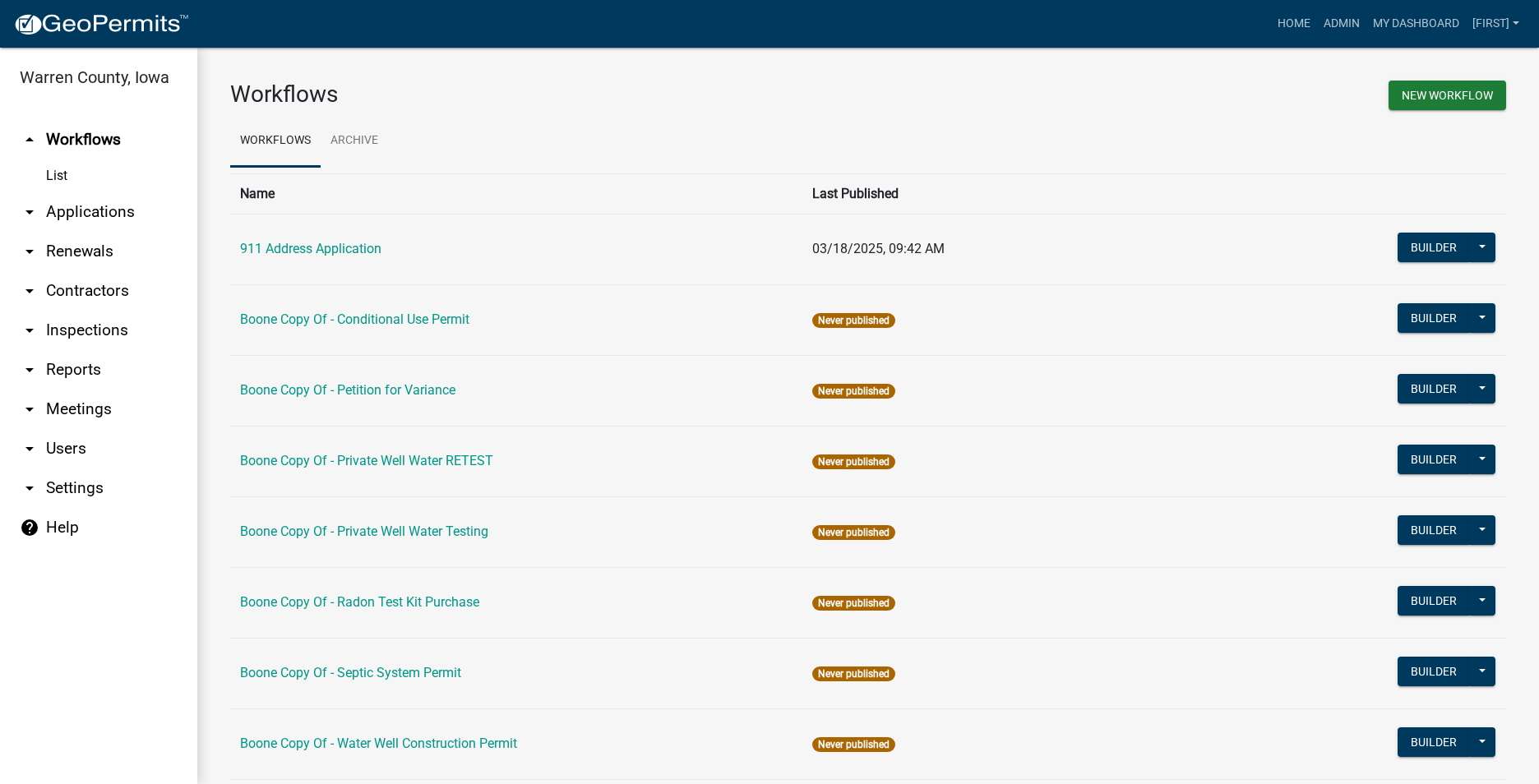 click on "arrow_drop_down   Reports" at bounding box center (99, 370) 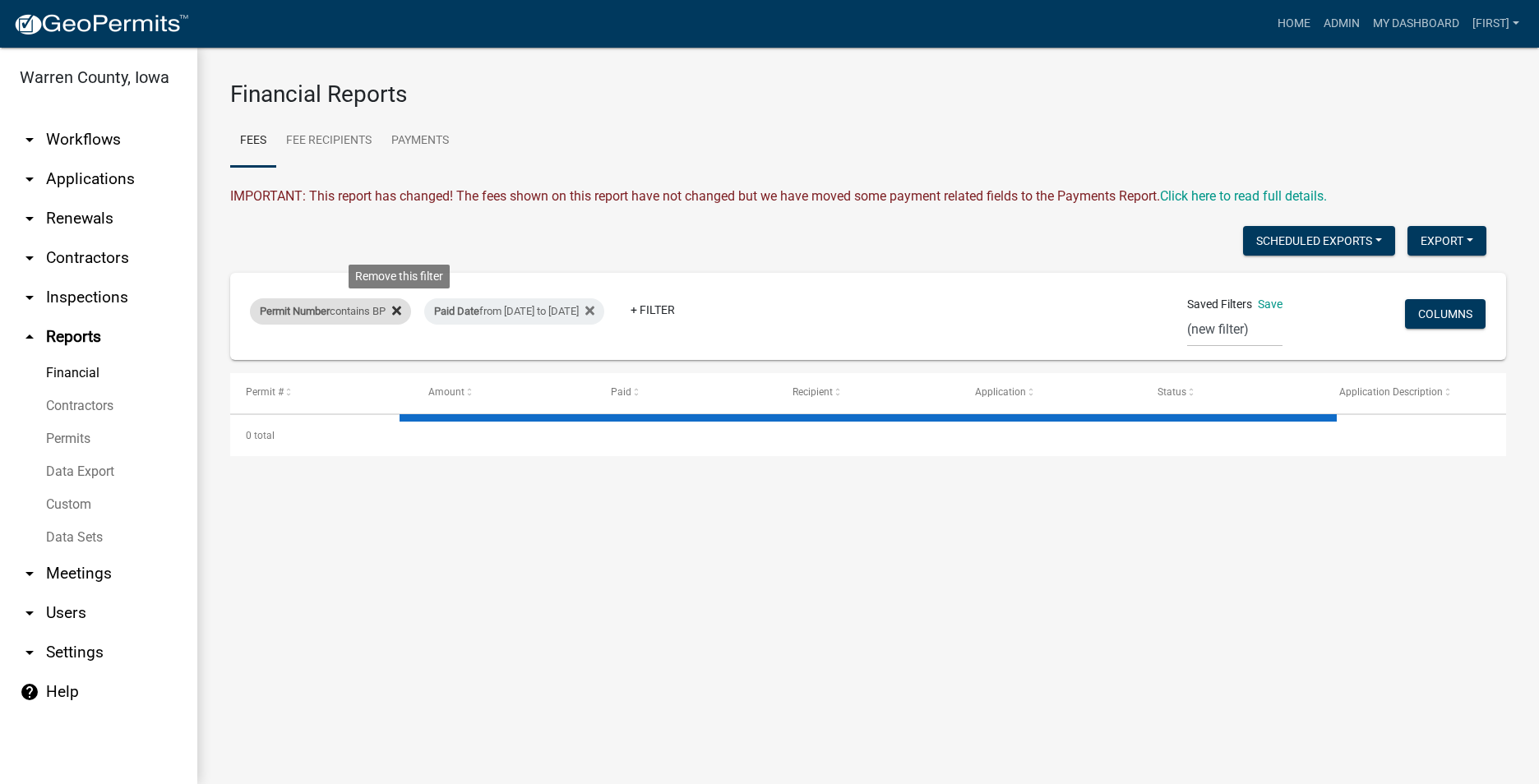 click 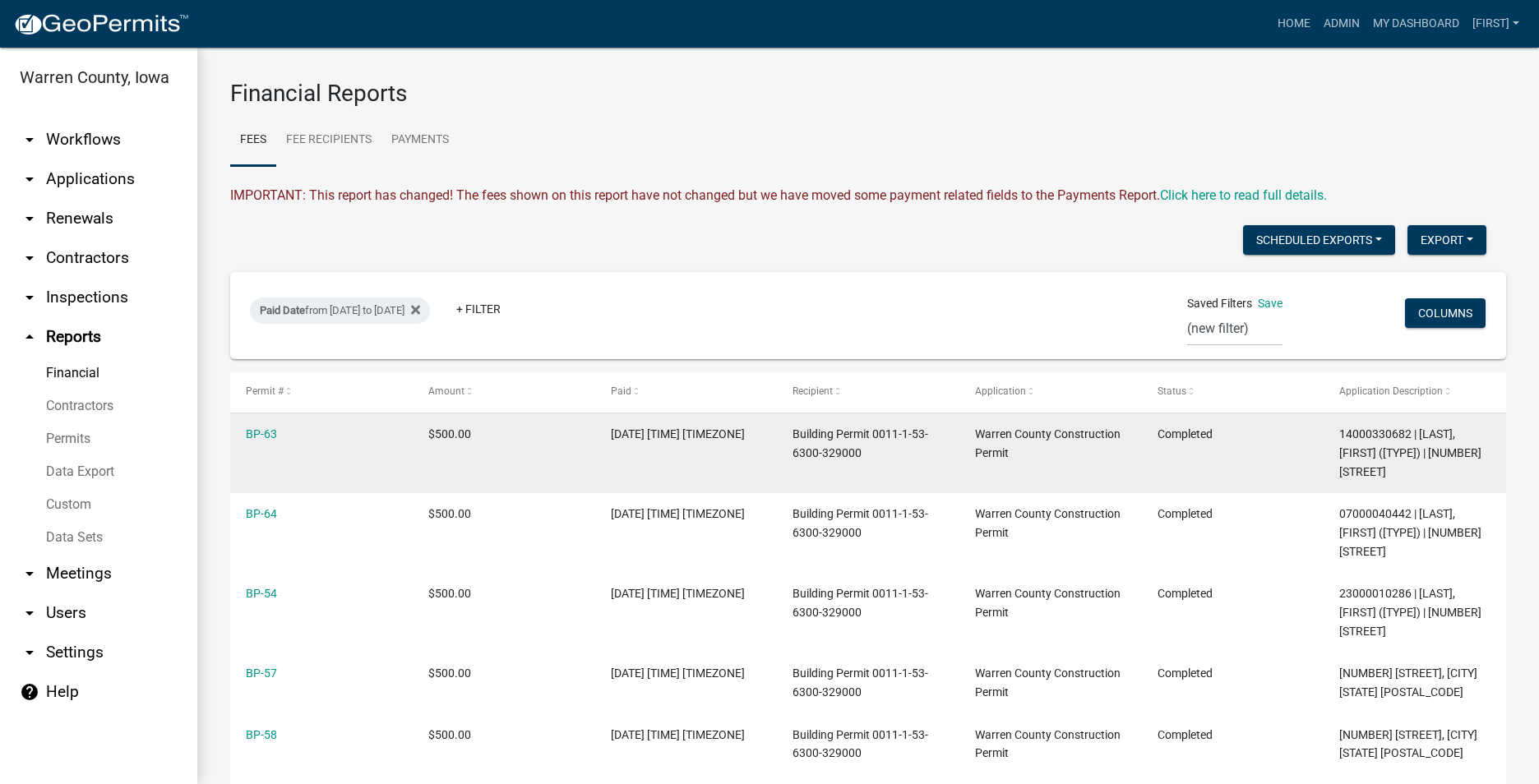 scroll, scrollTop: 0, scrollLeft: 0, axis: both 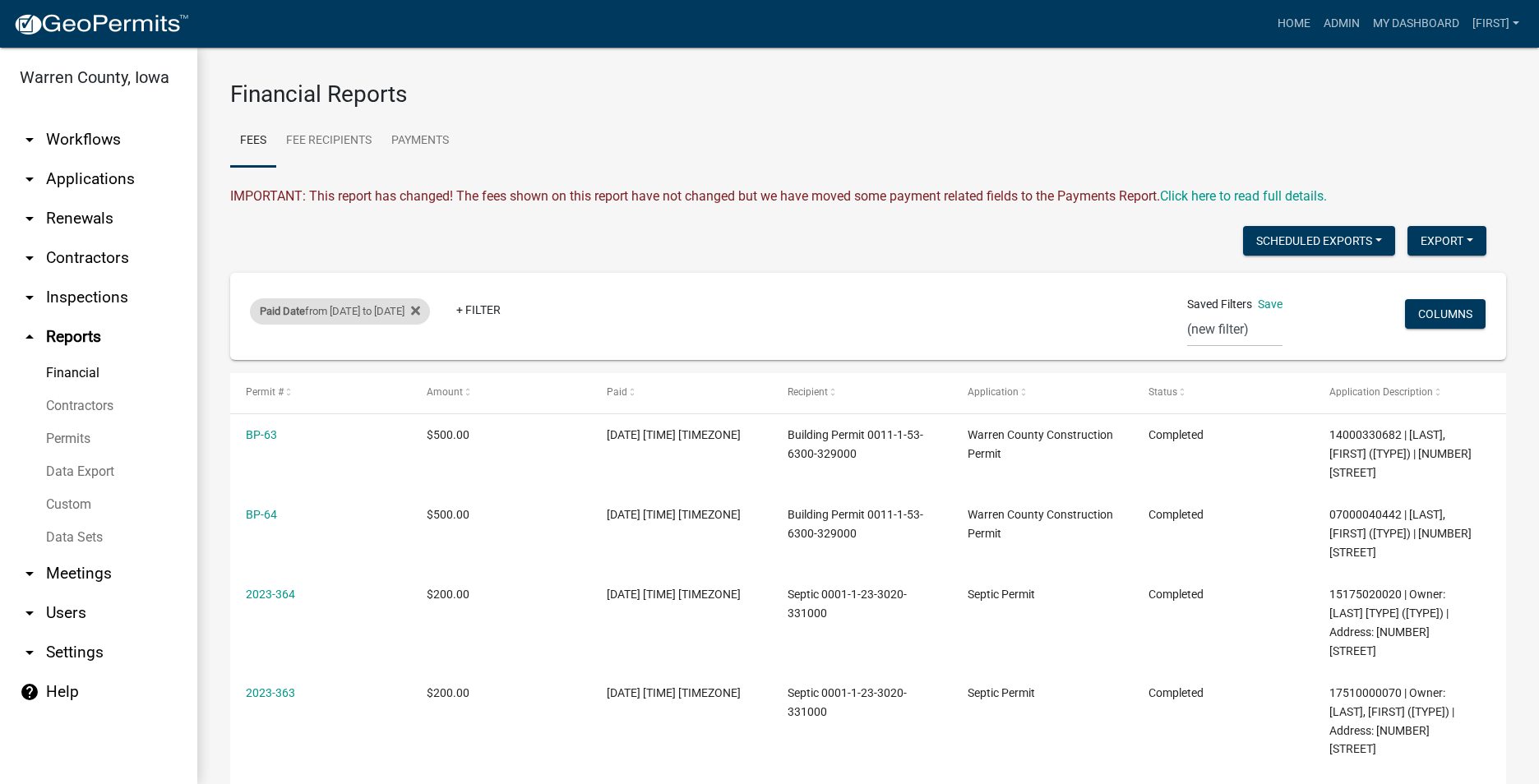 click on "Paid Date  from [DATE] to [DATE]" at bounding box center [340, 311] 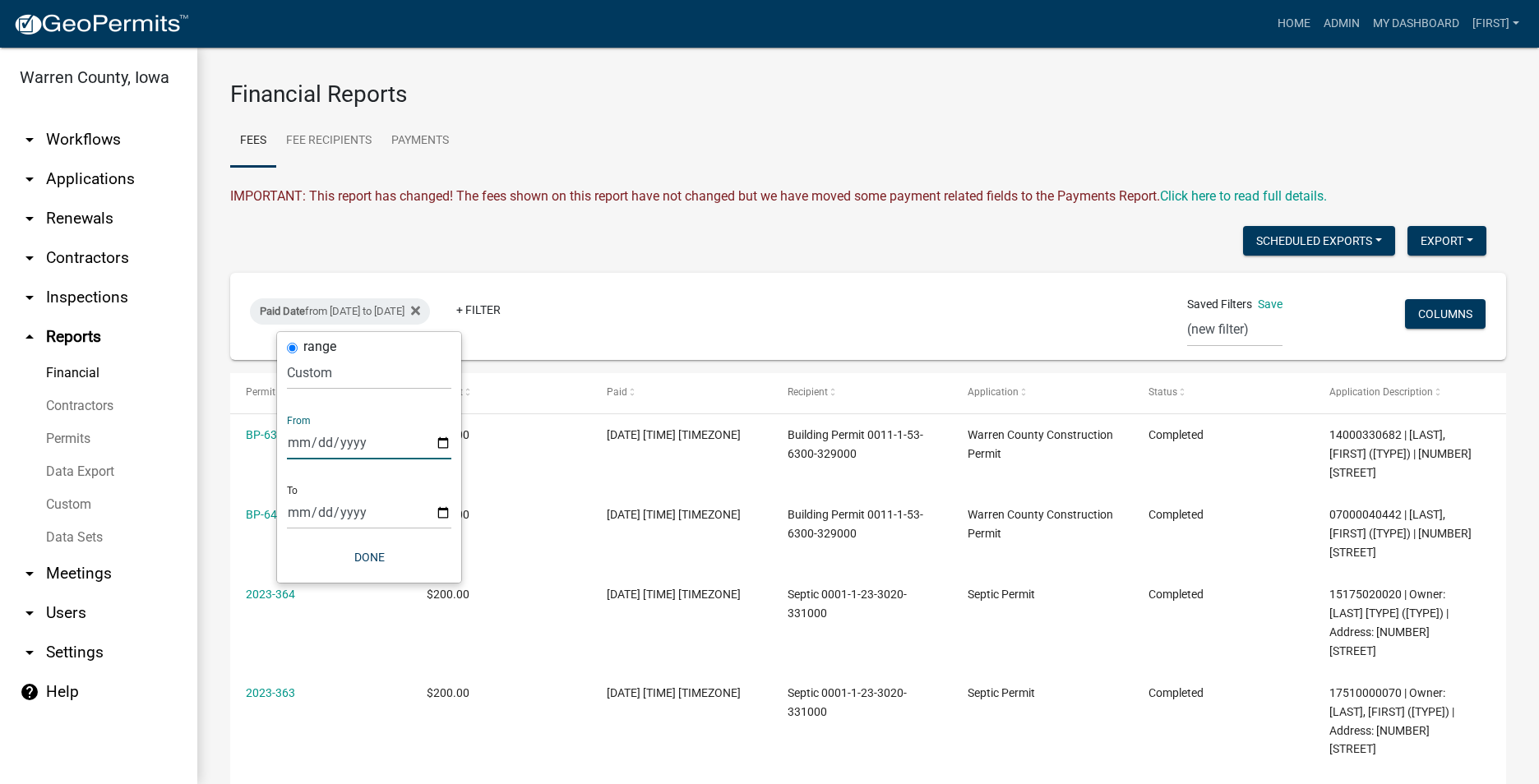 click on "[DATE]" at bounding box center (369, 442) 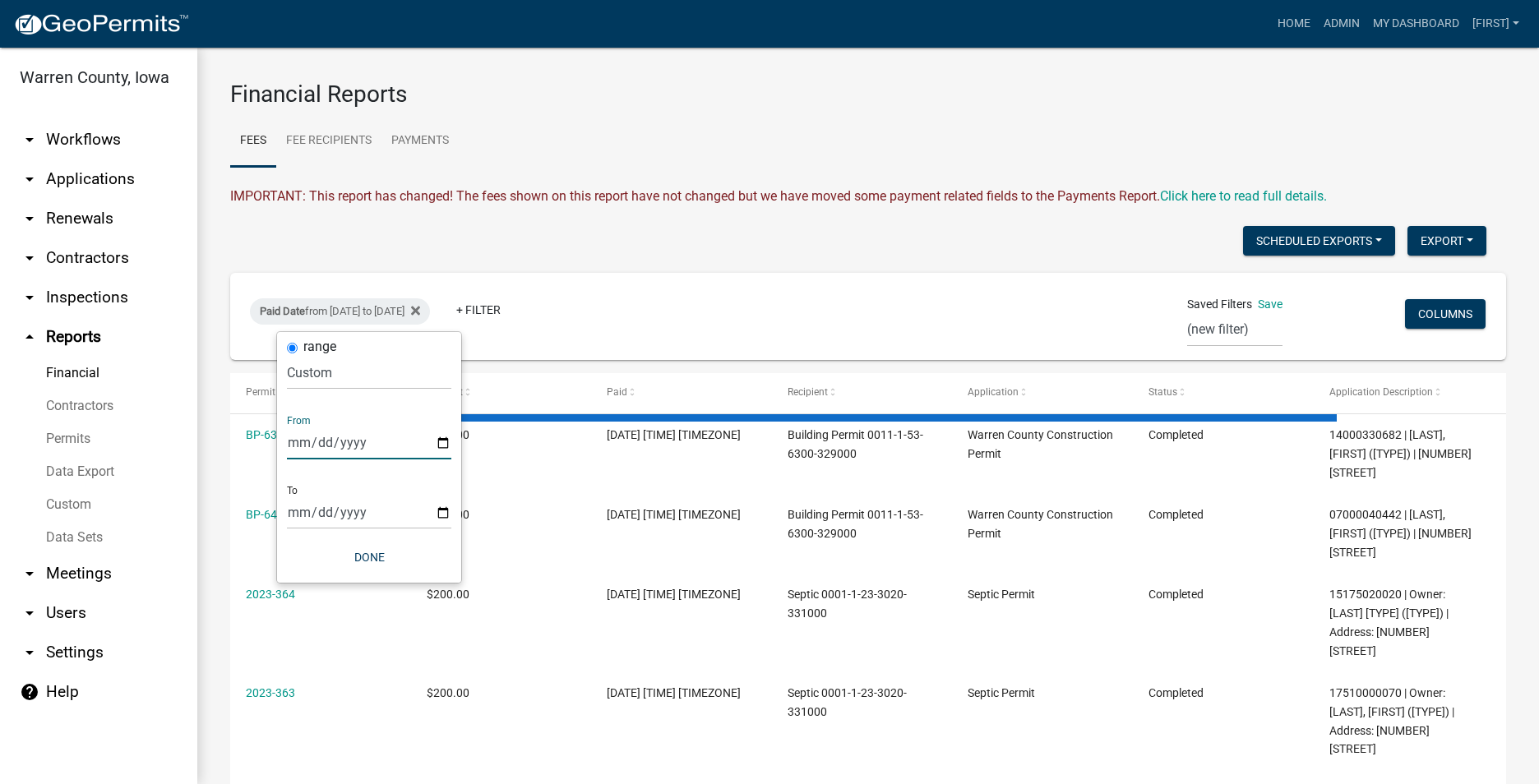 click on "[DATE]" at bounding box center [369, 442] 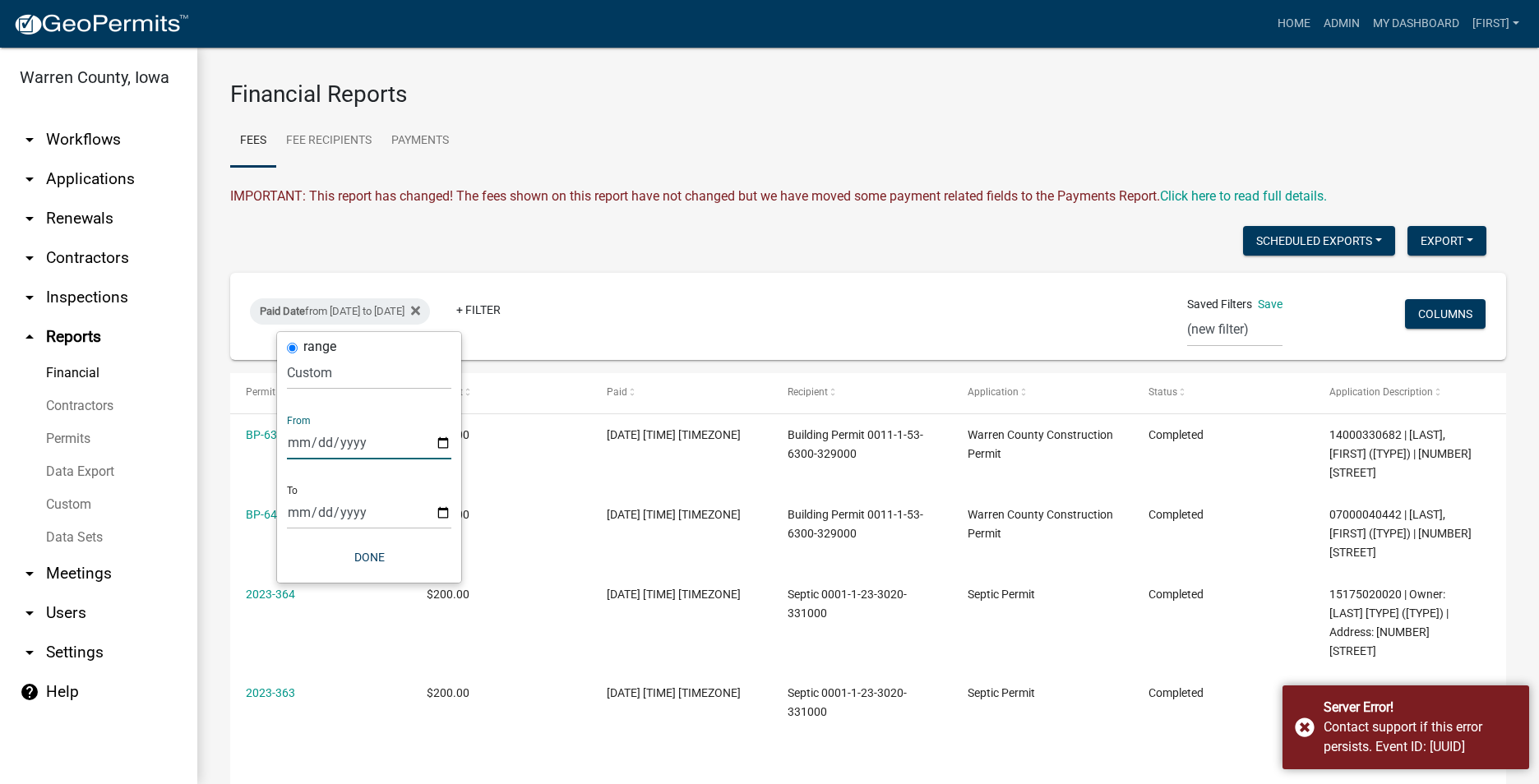 click on "[DATE]" at bounding box center [369, 442] 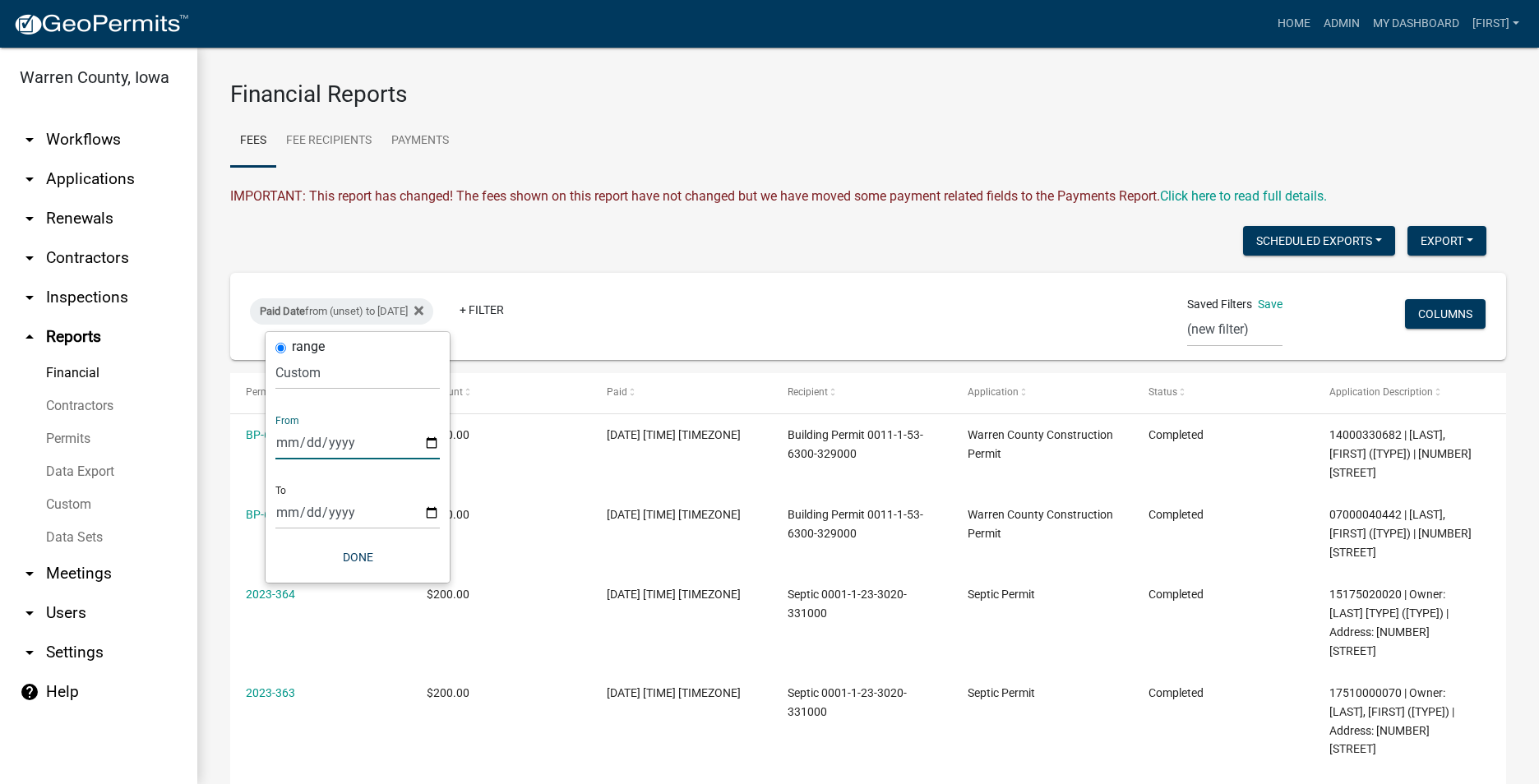 type on "[DATE]" 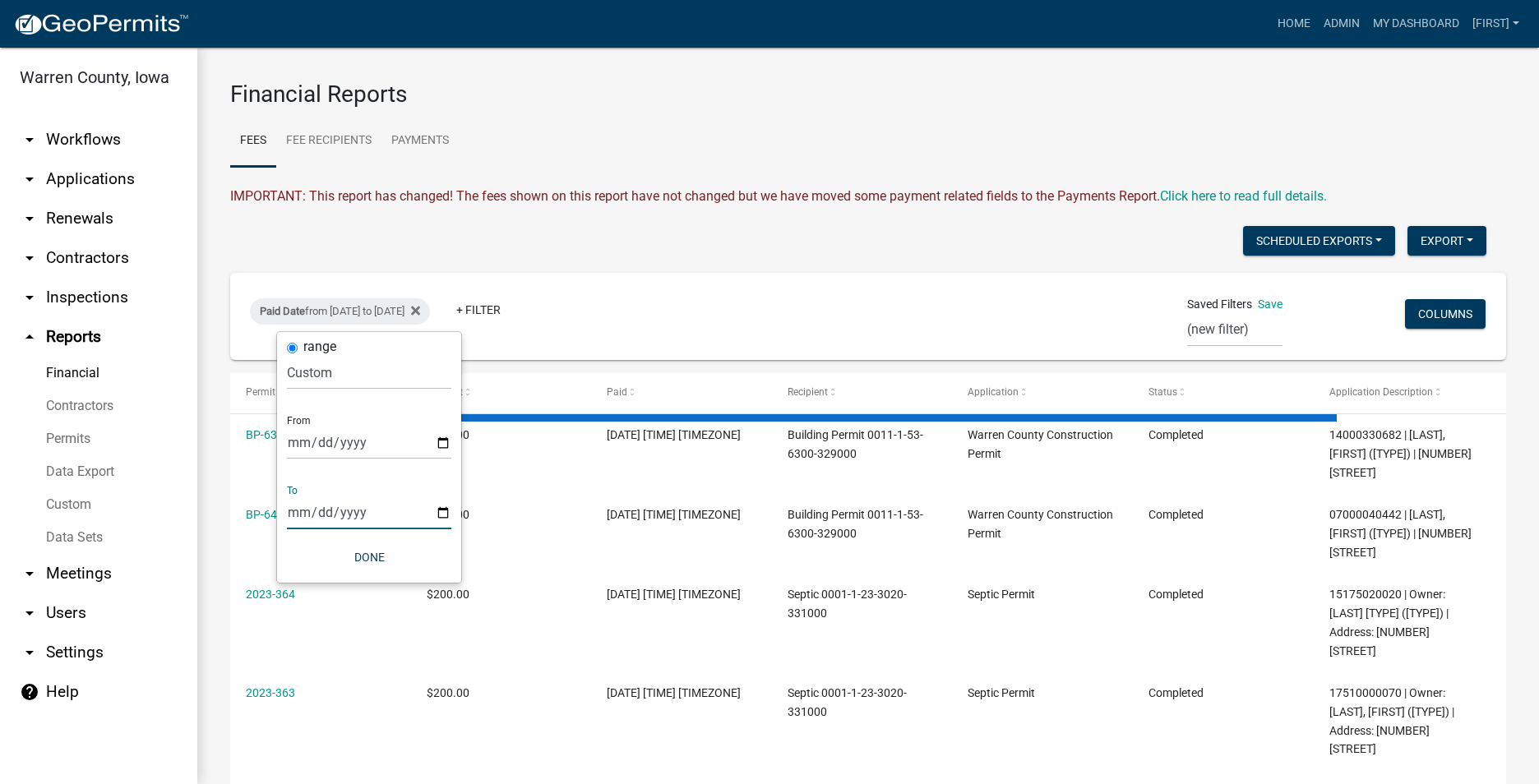 click on "[DATE]" at bounding box center (369, 512) 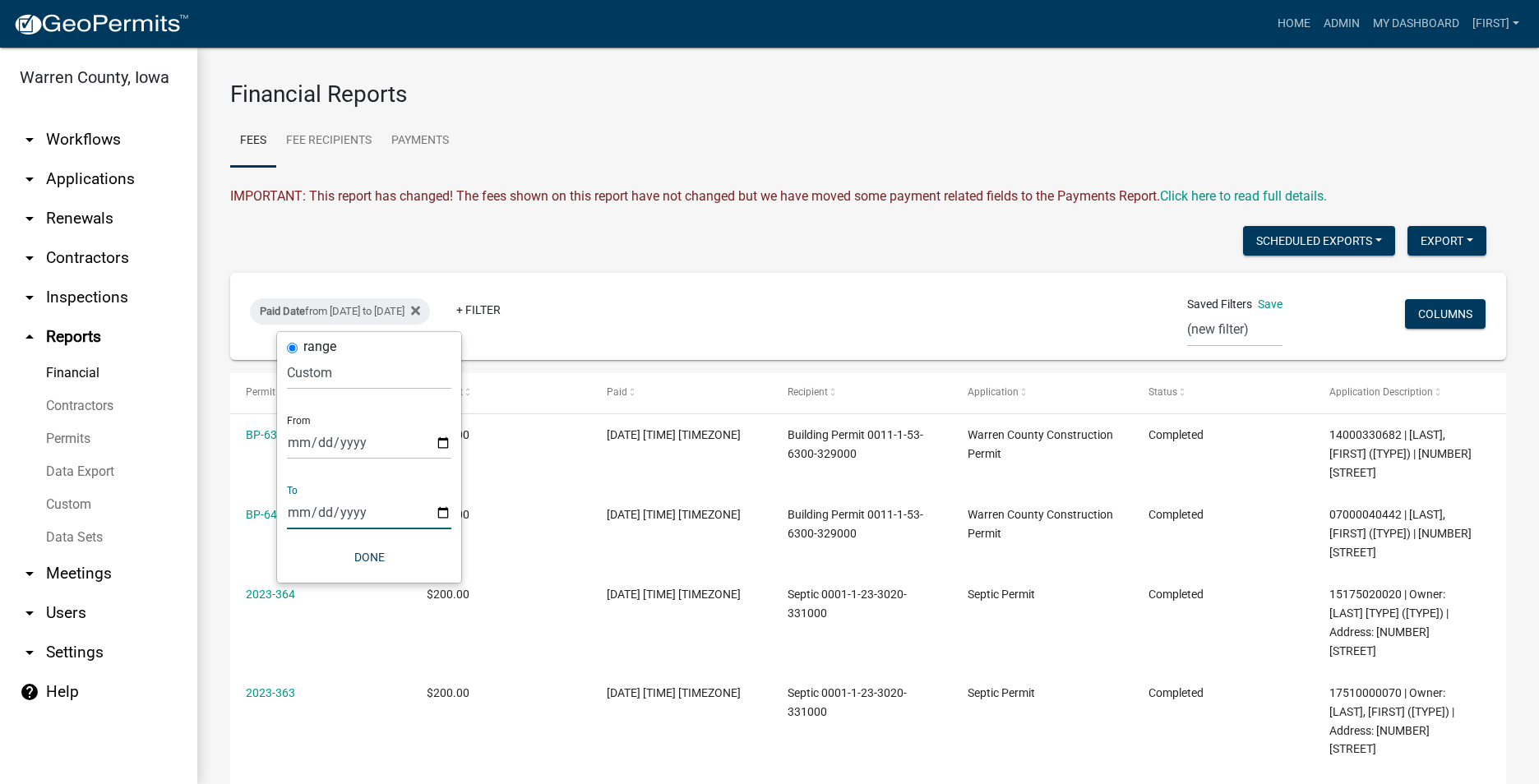 click on "[DATE]" at bounding box center [369, 512] 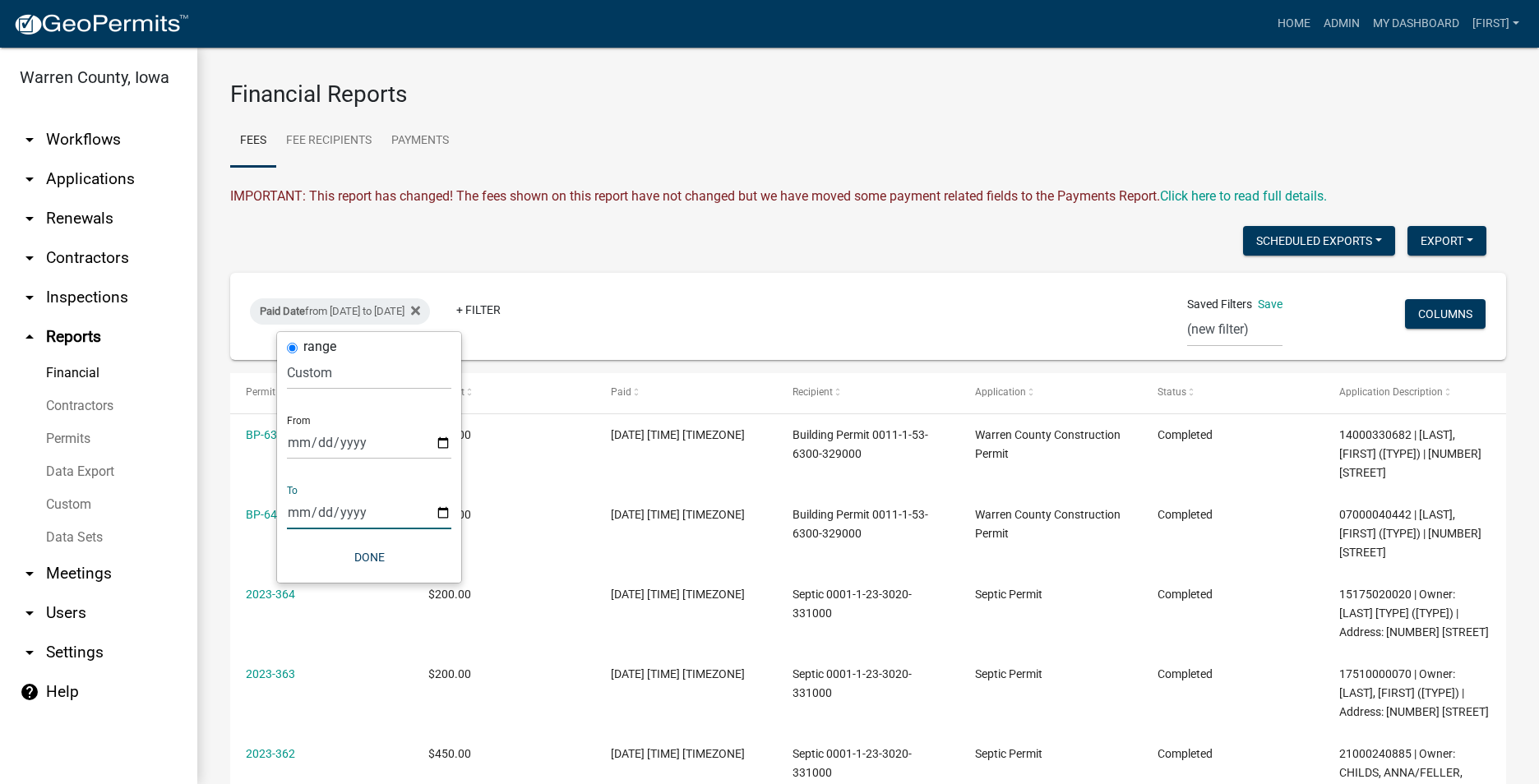 type on "[DATE]" 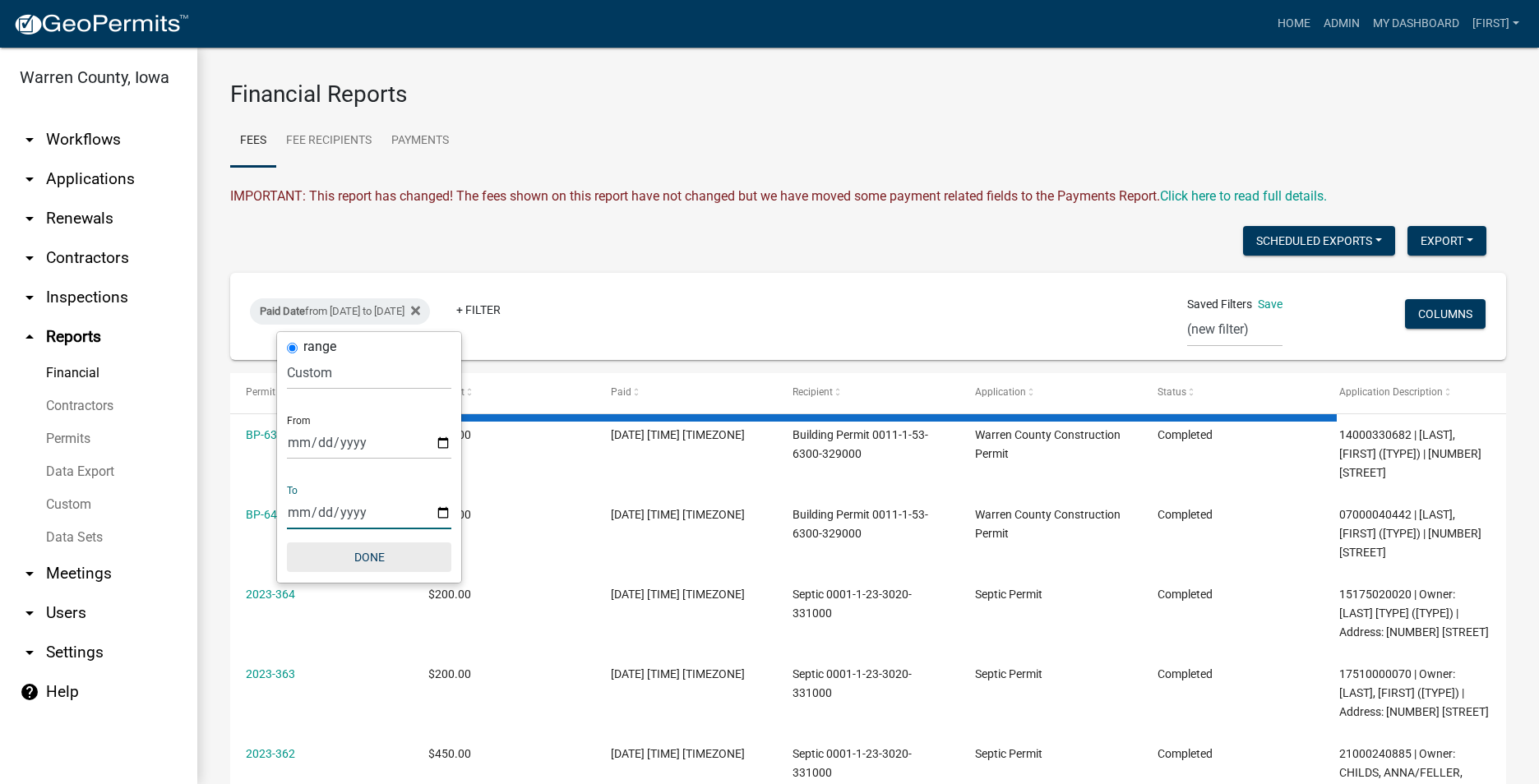 click on "Done" at bounding box center (369, 557) 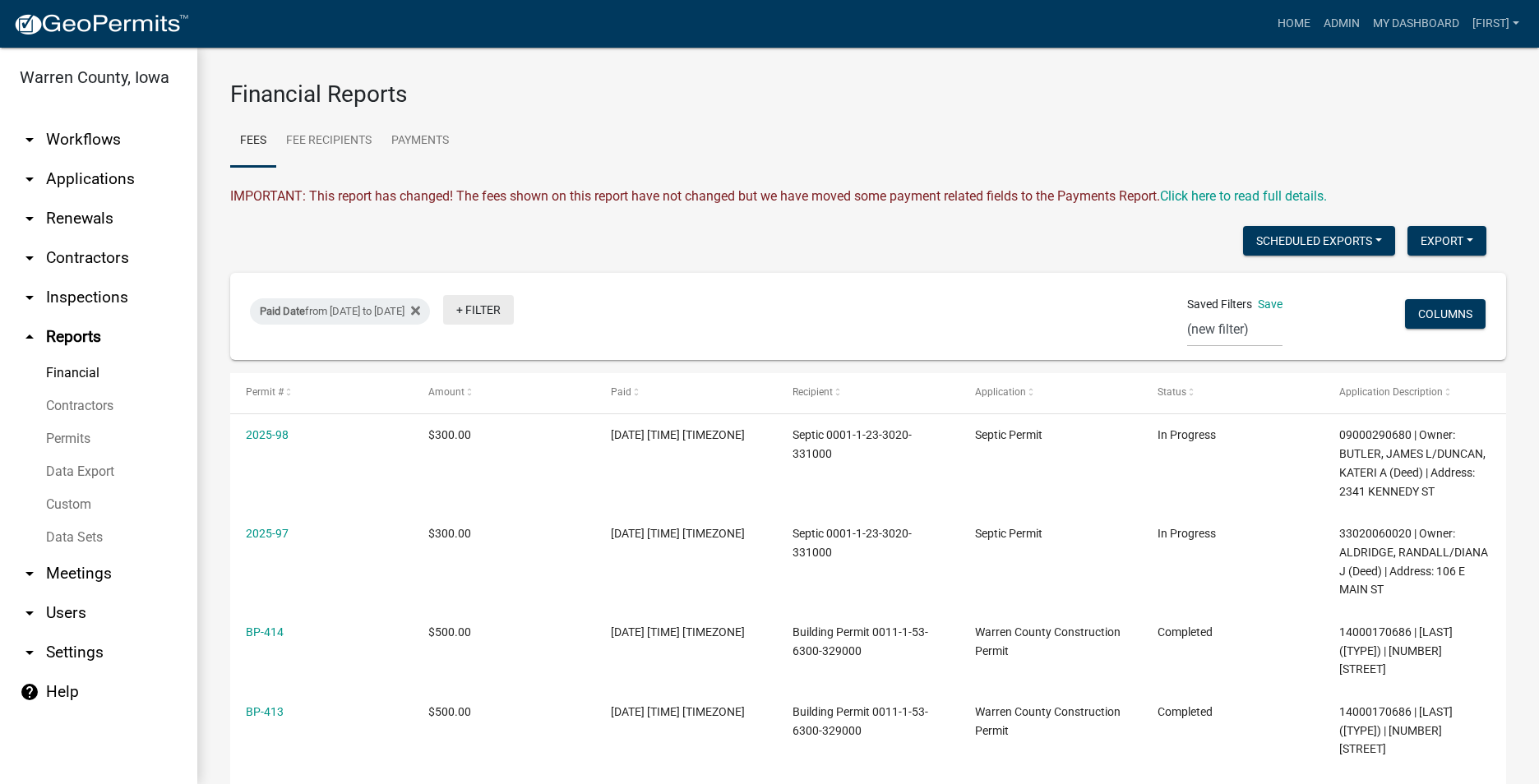 click on "+ Filter" 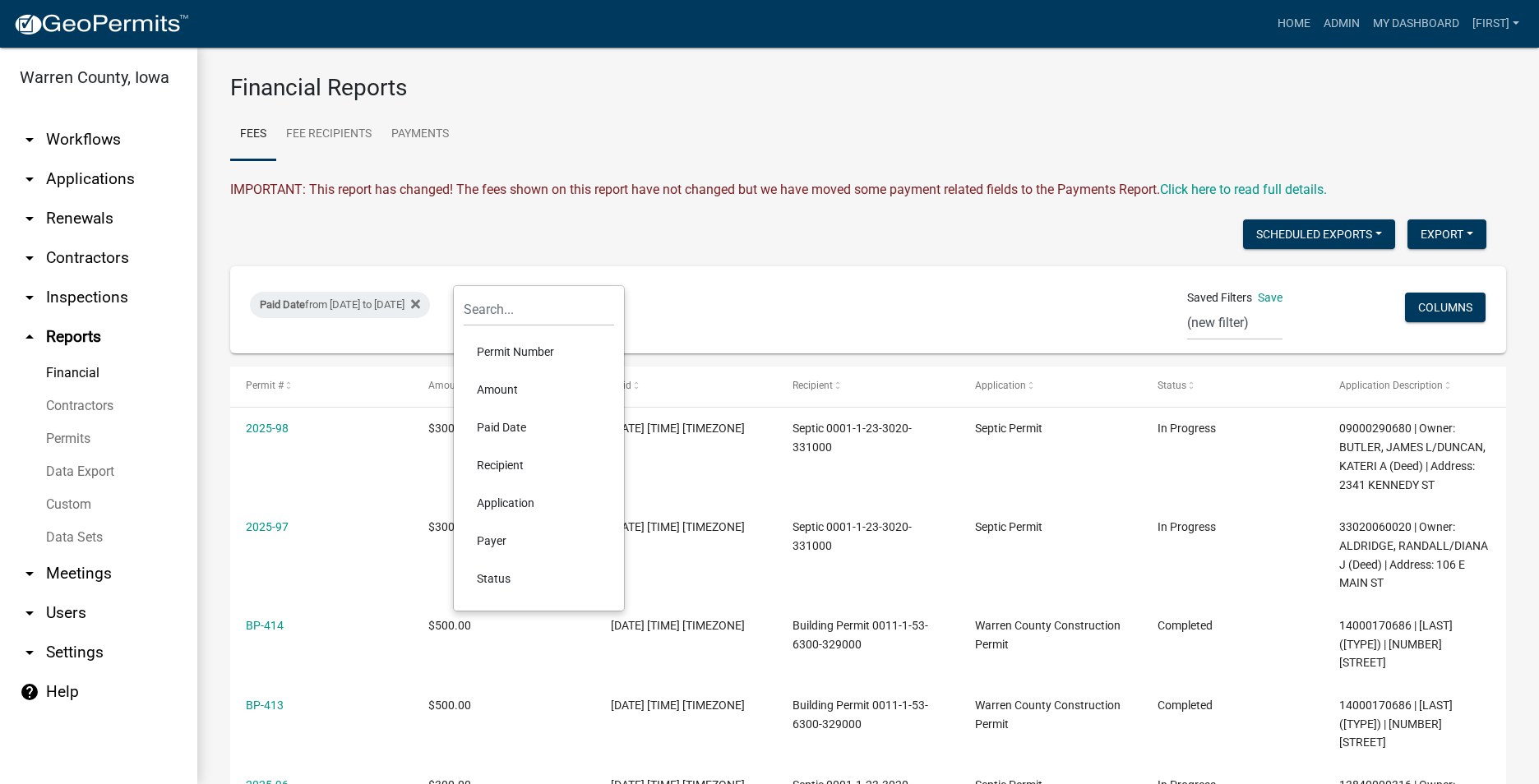 scroll, scrollTop: 0, scrollLeft: 0, axis: both 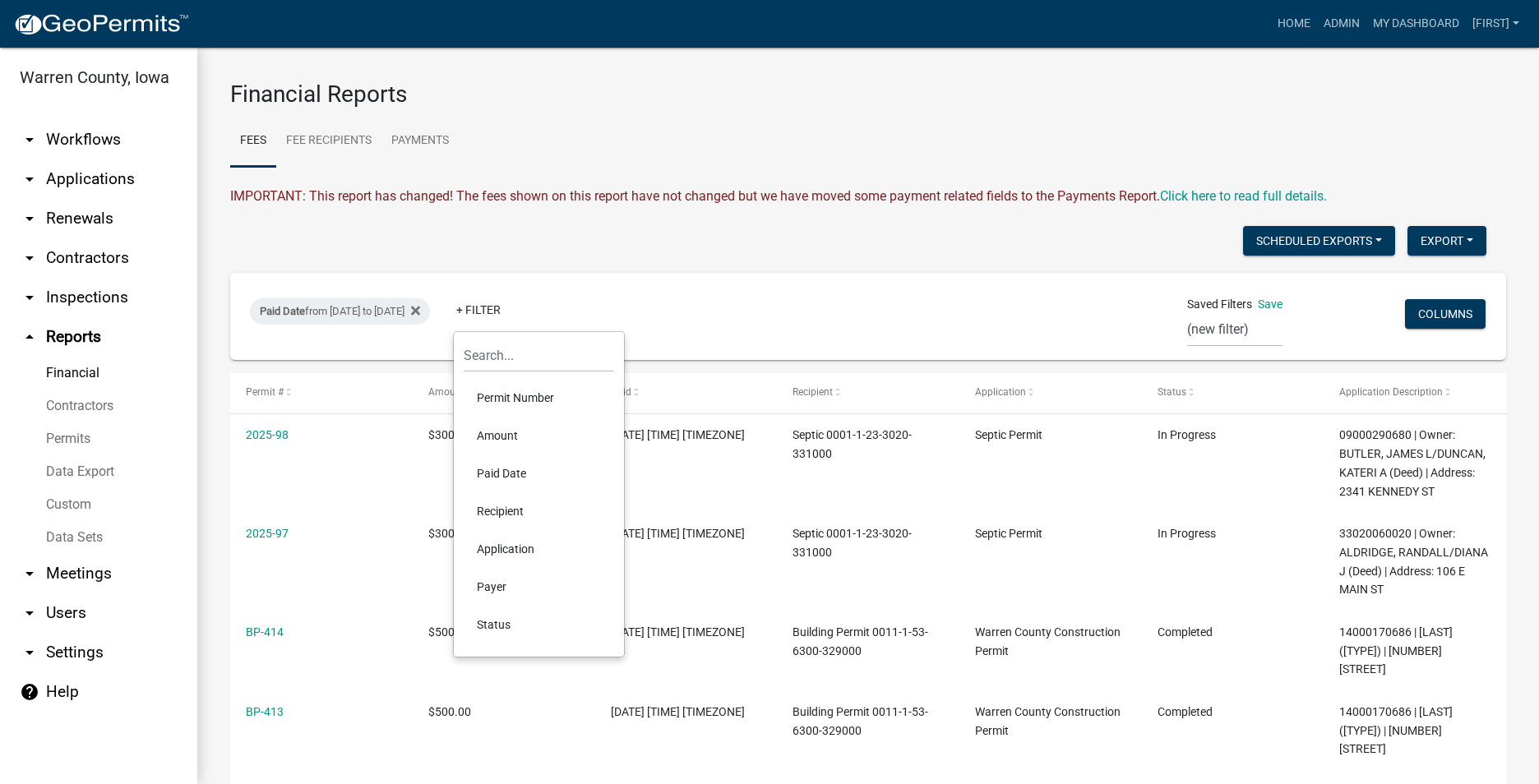 click on "Permit Number" at bounding box center [538, 398] 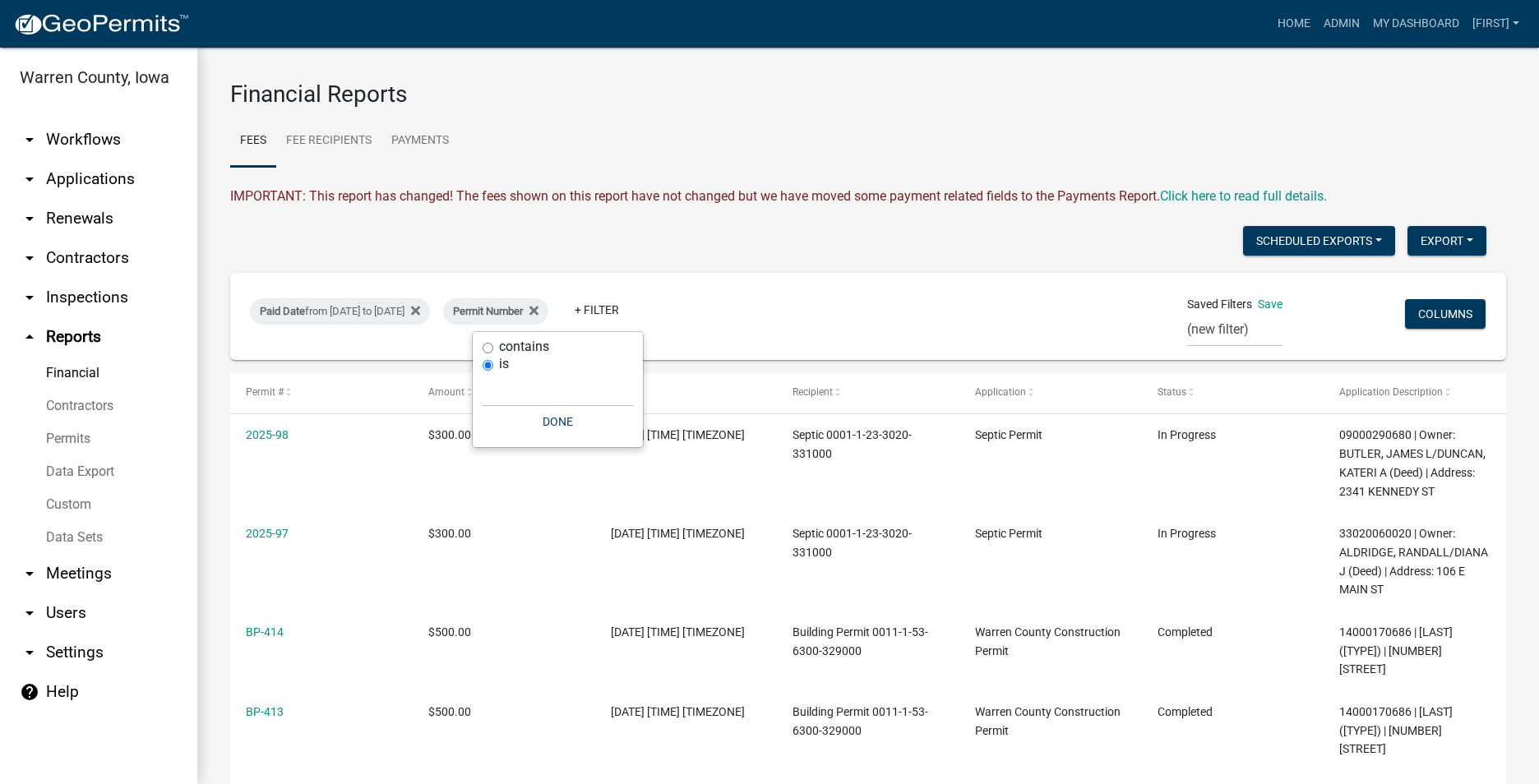 click on "contains" at bounding box center (488, 348) 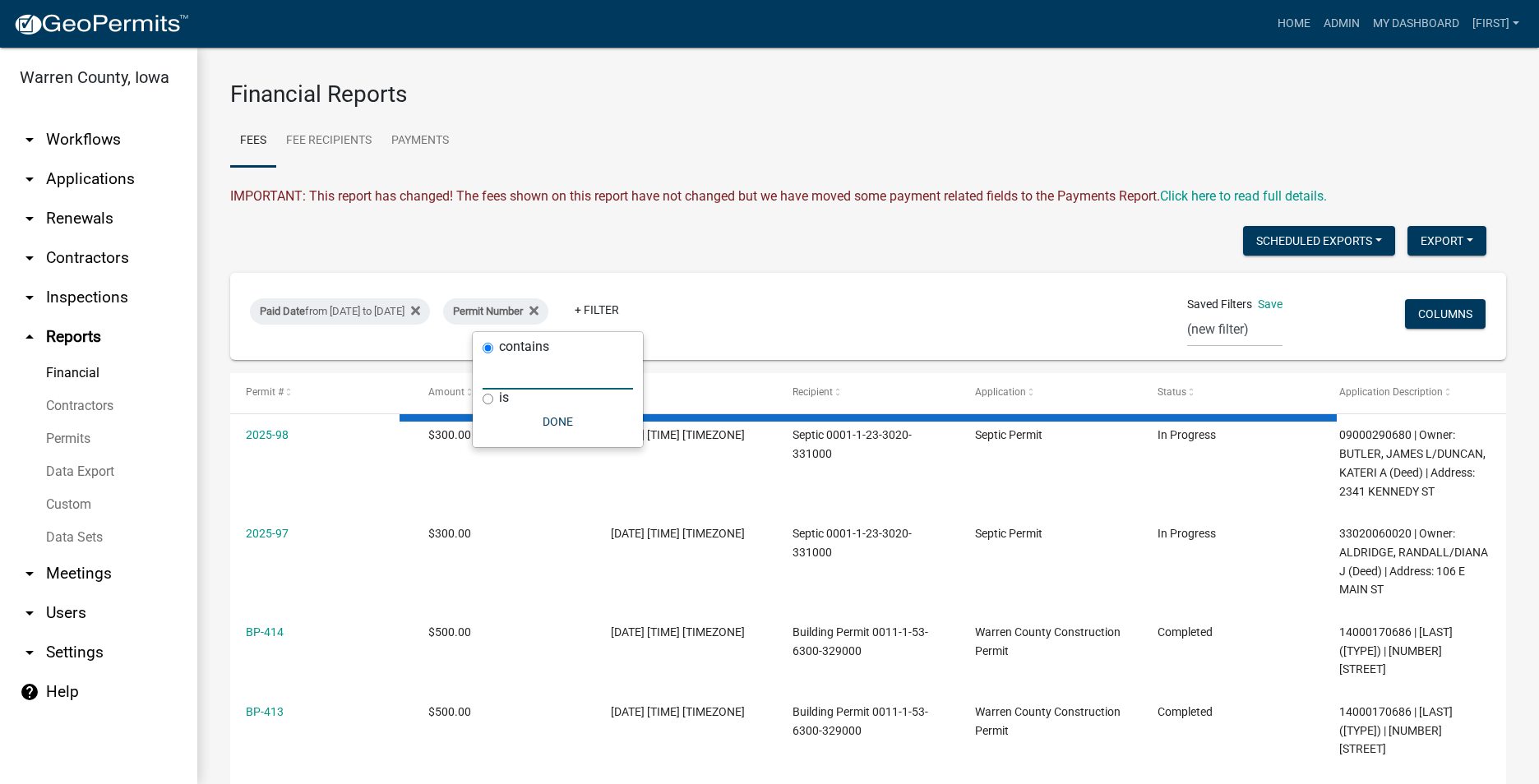 click at bounding box center (557, 372) 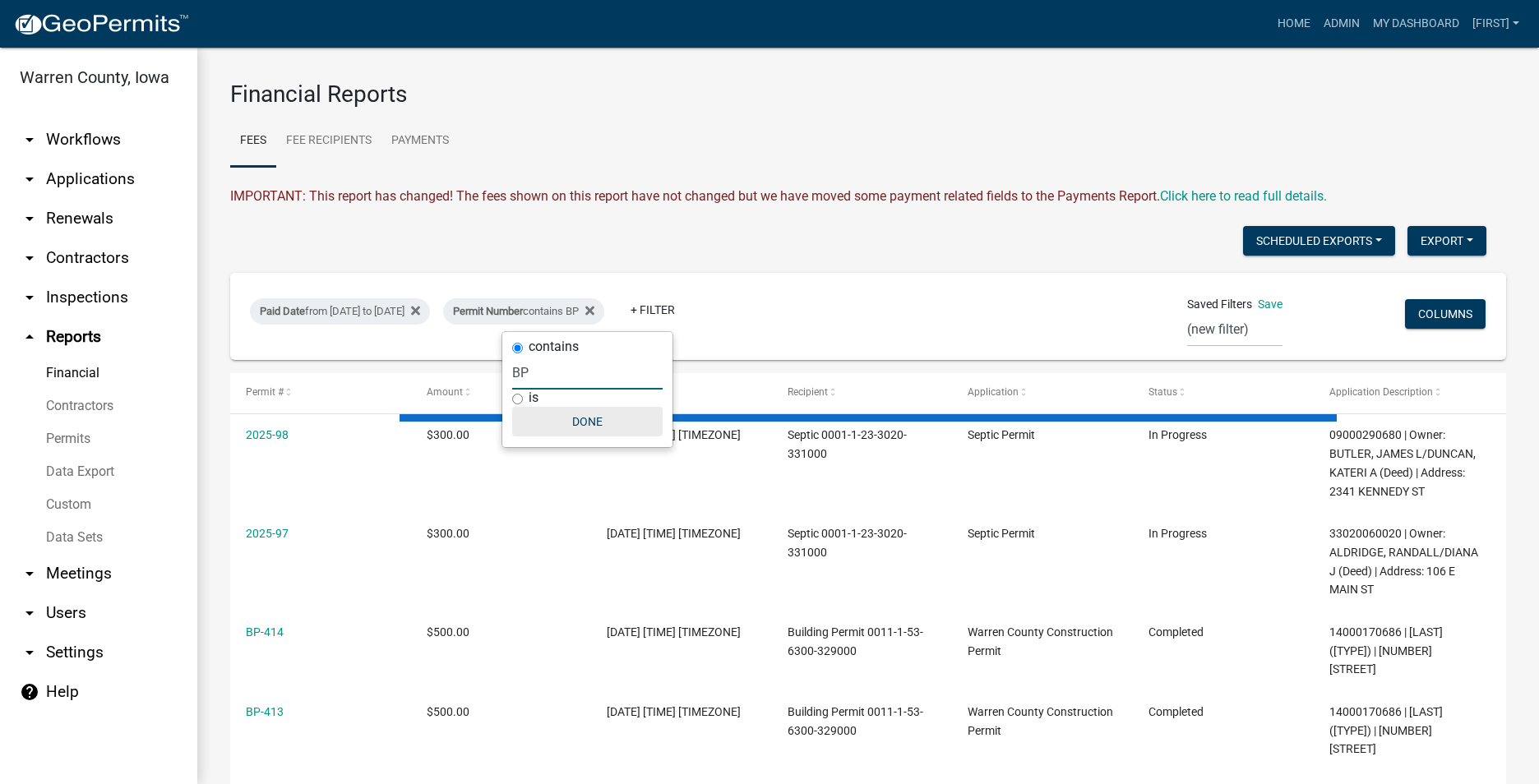 type on "BP" 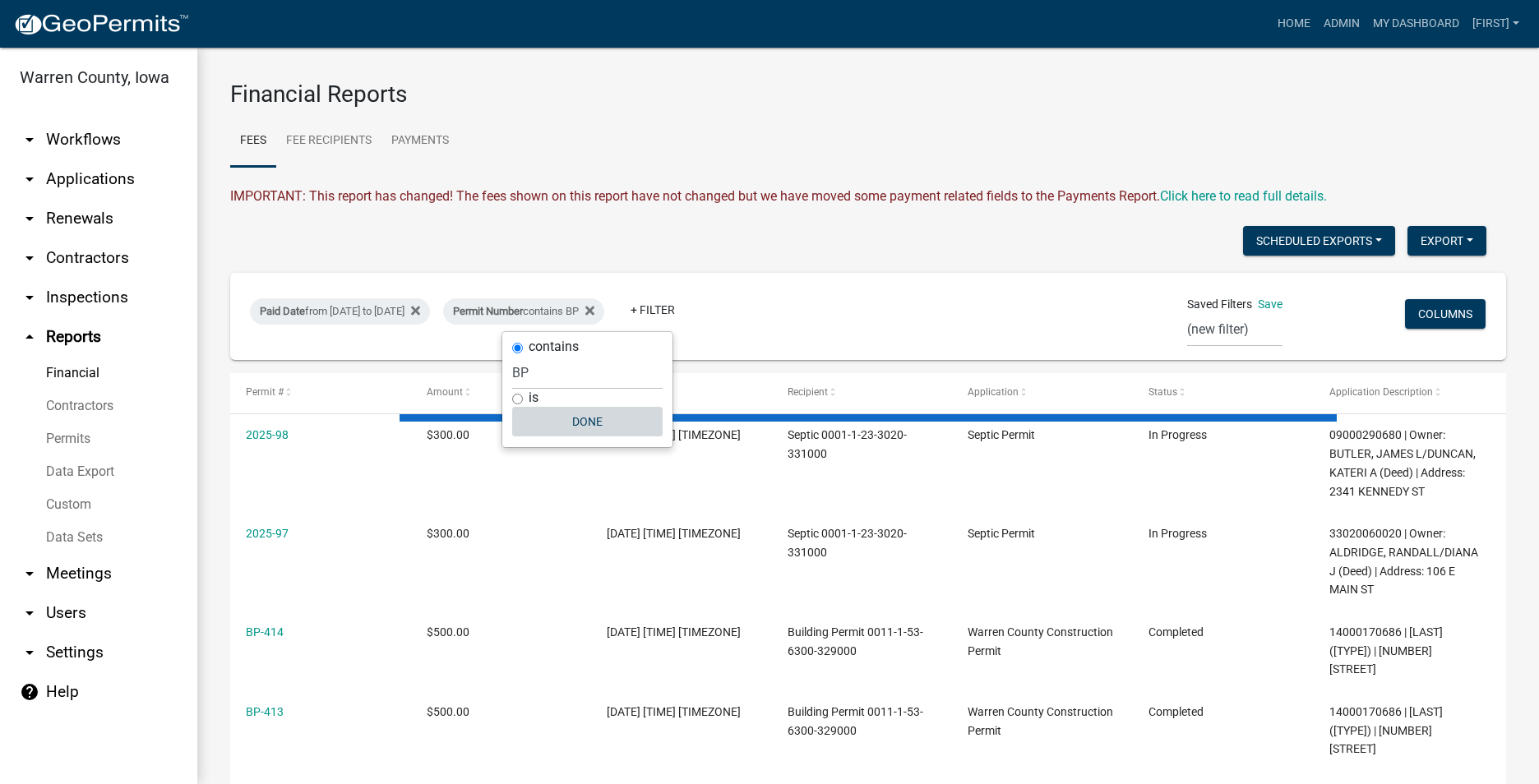 click on "Done" at bounding box center (587, 422) 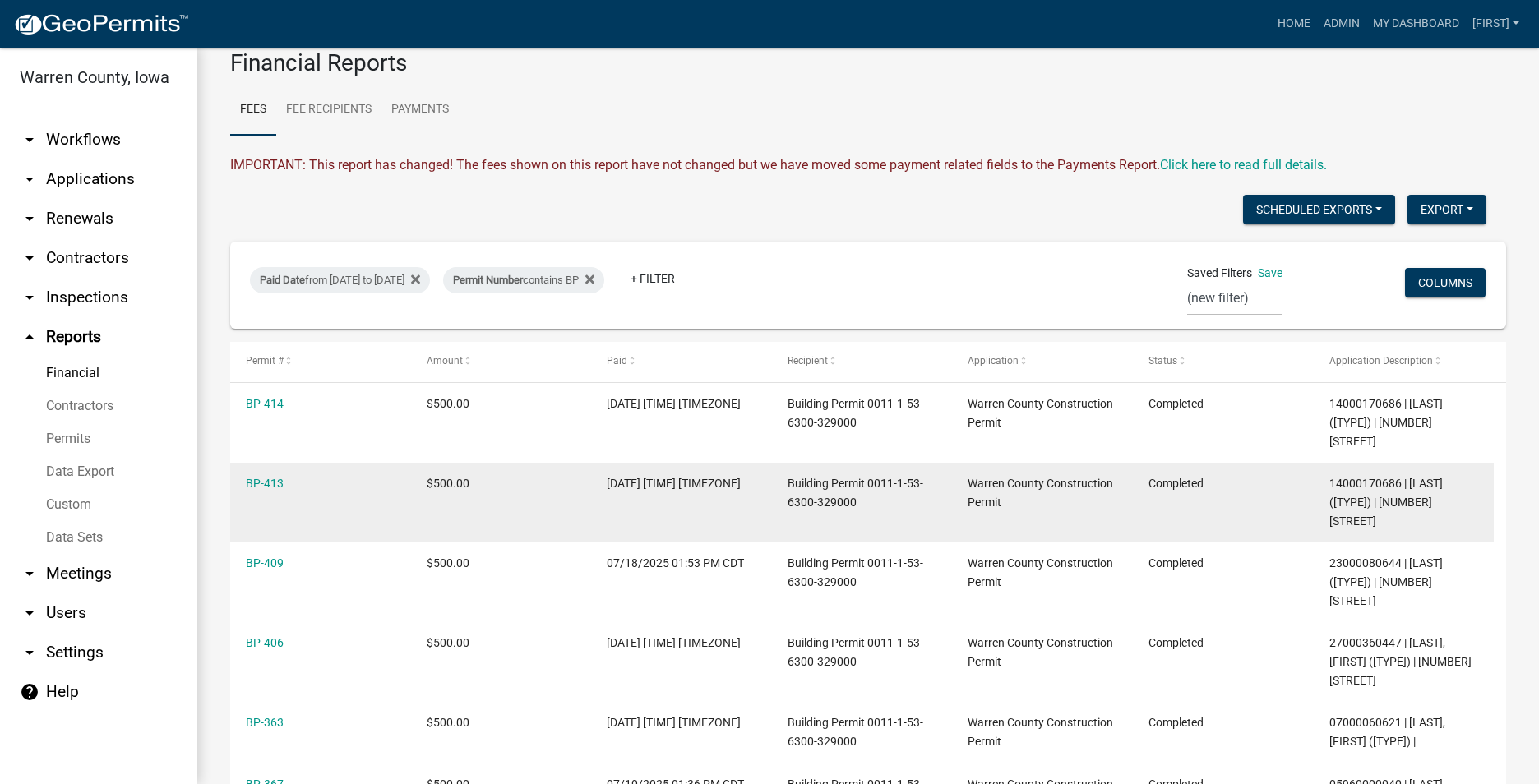 scroll, scrollTop: 0, scrollLeft: 0, axis: both 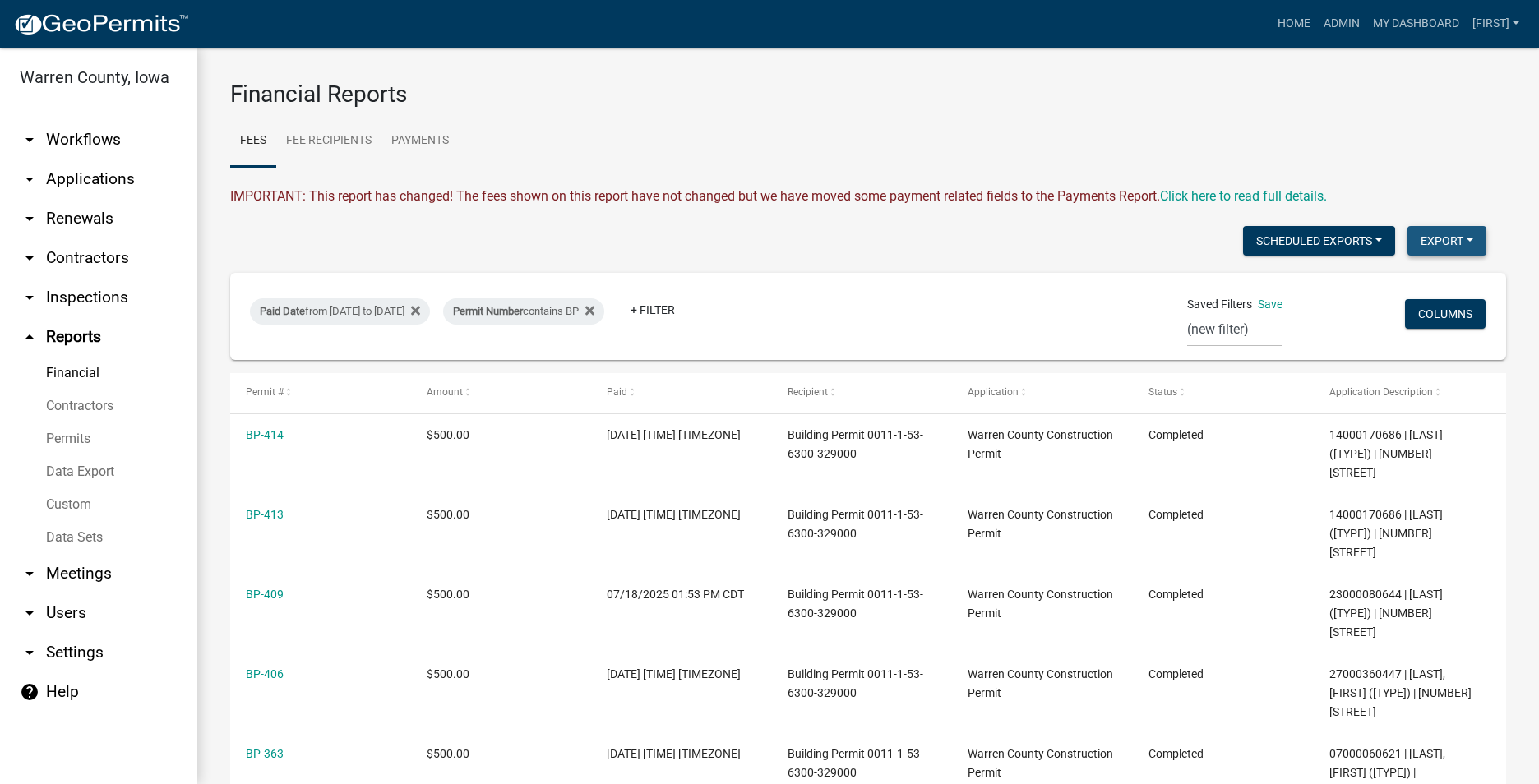 click on "Export" at bounding box center [1447, 241] 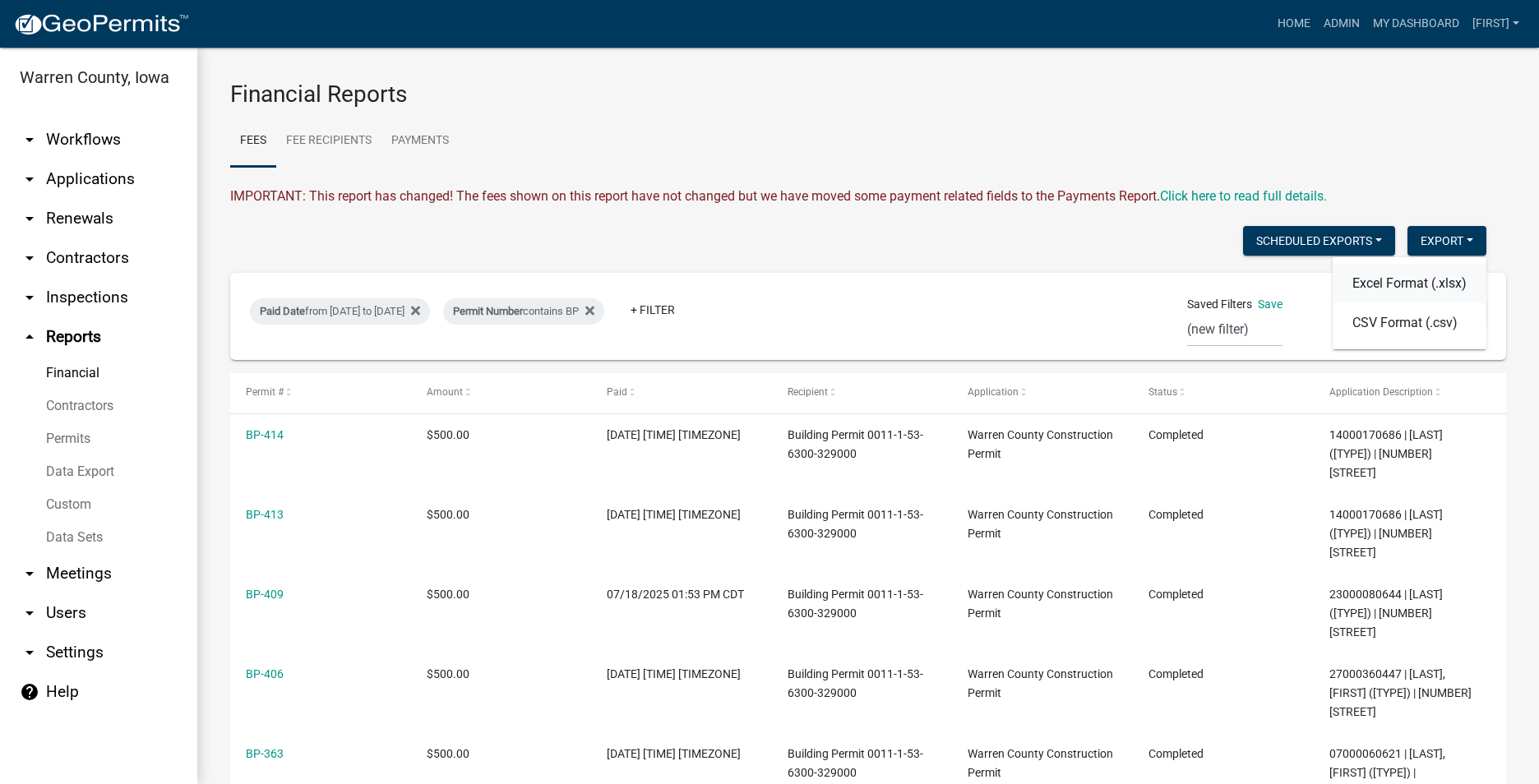 click on "Excel Format (.xlsx)" at bounding box center (1409, 284) 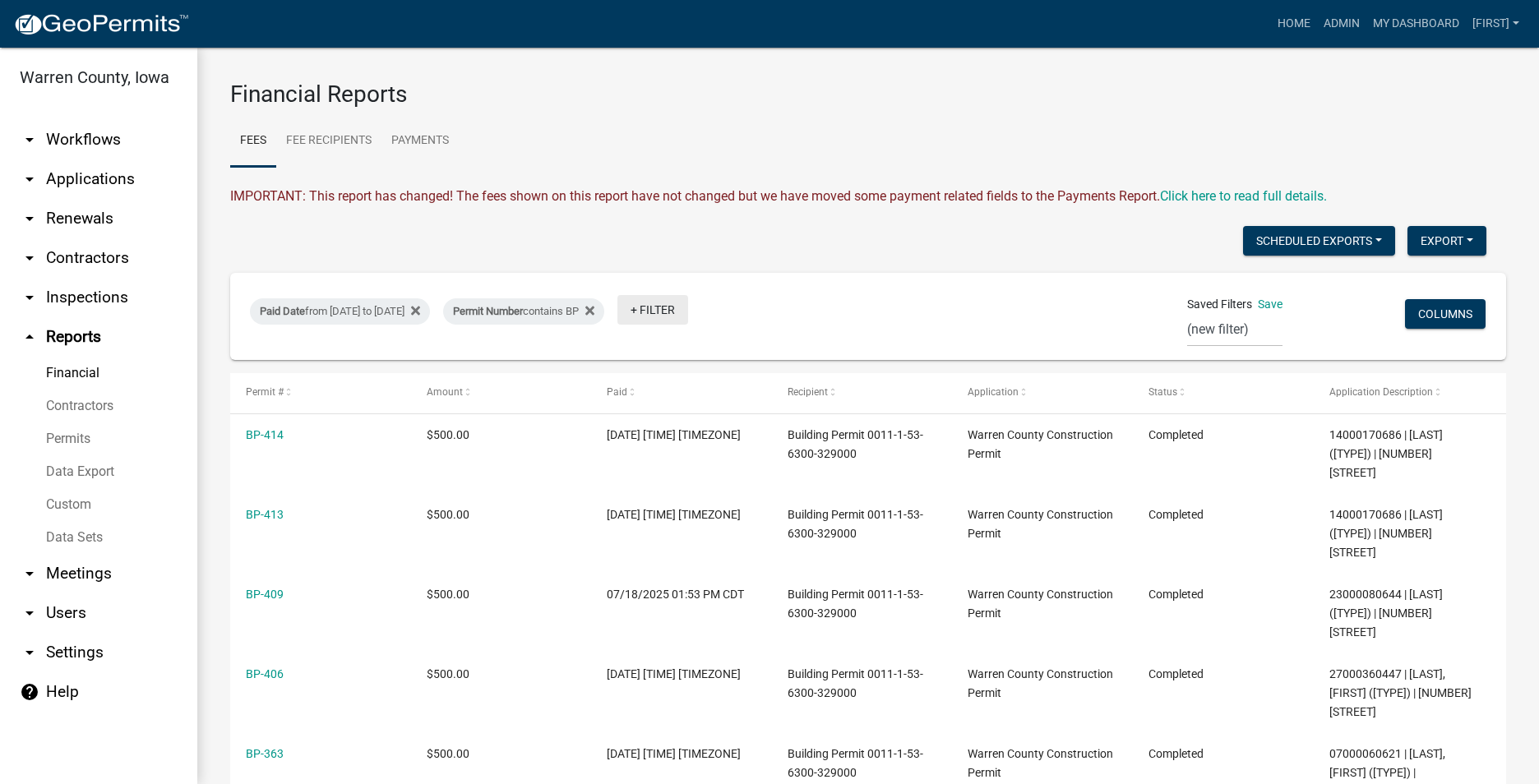 click on "+ Filter" 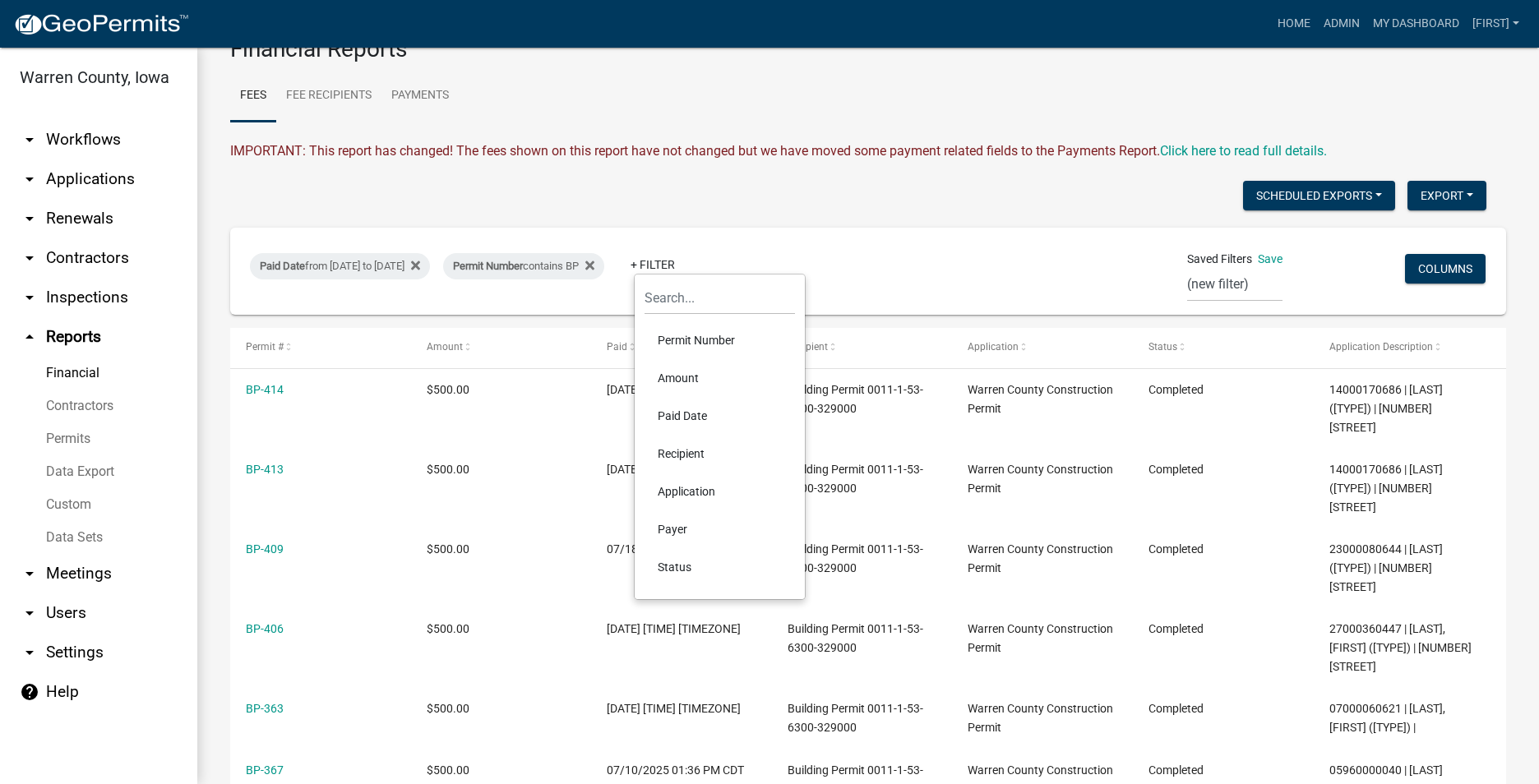 scroll, scrollTop: 82, scrollLeft: 0, axis: vertical 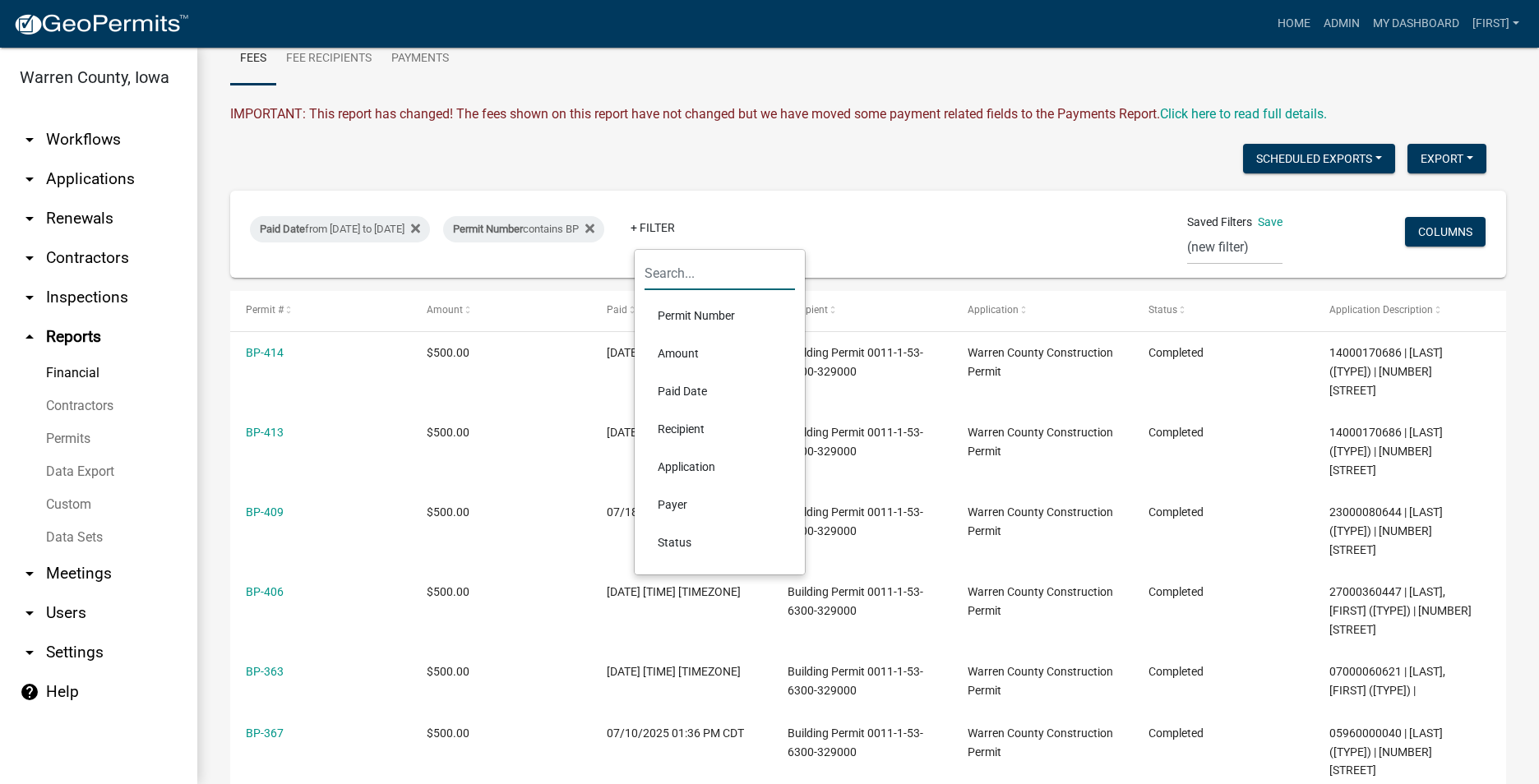 click at bounding box center (719, 273) 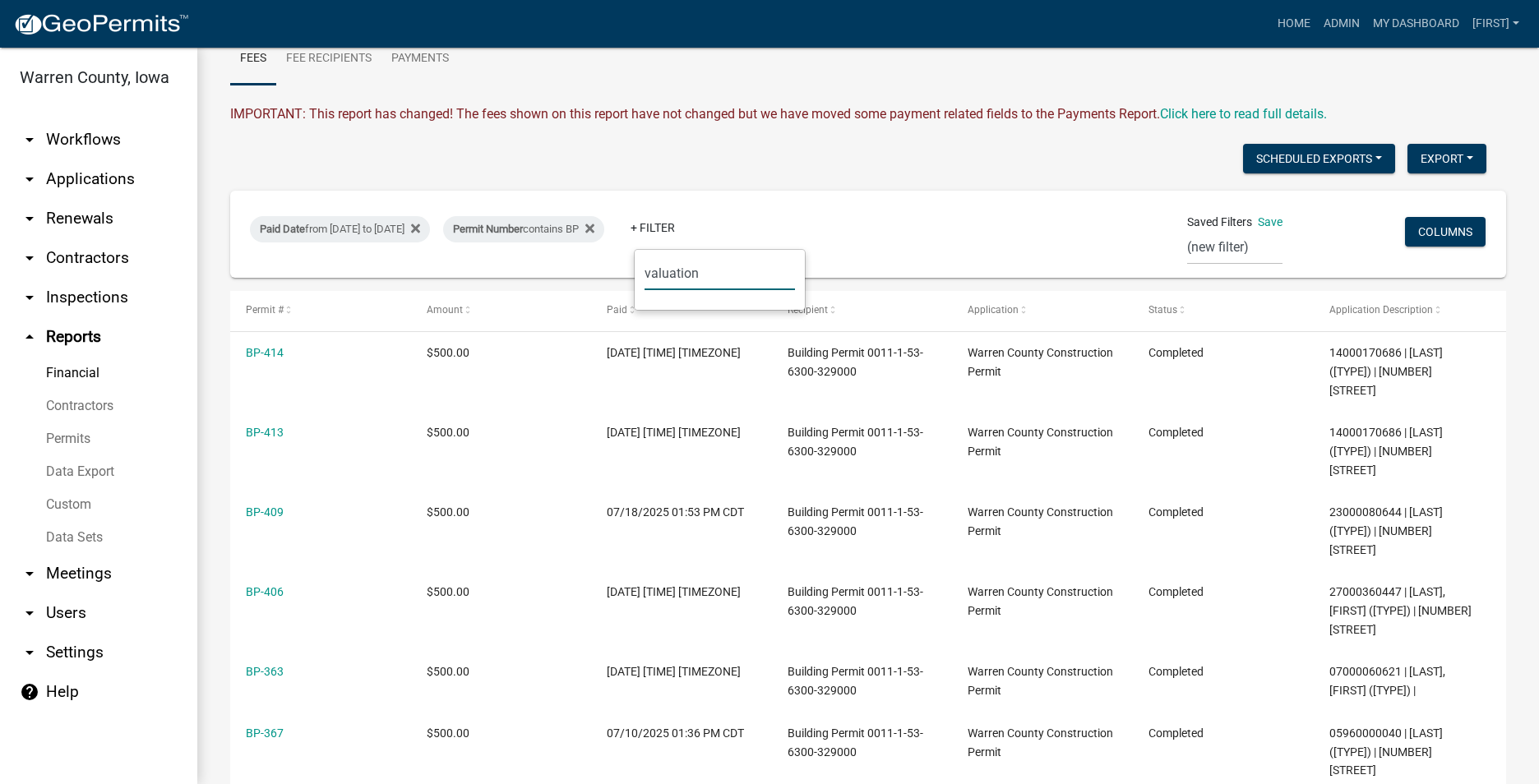 type on "valuation" 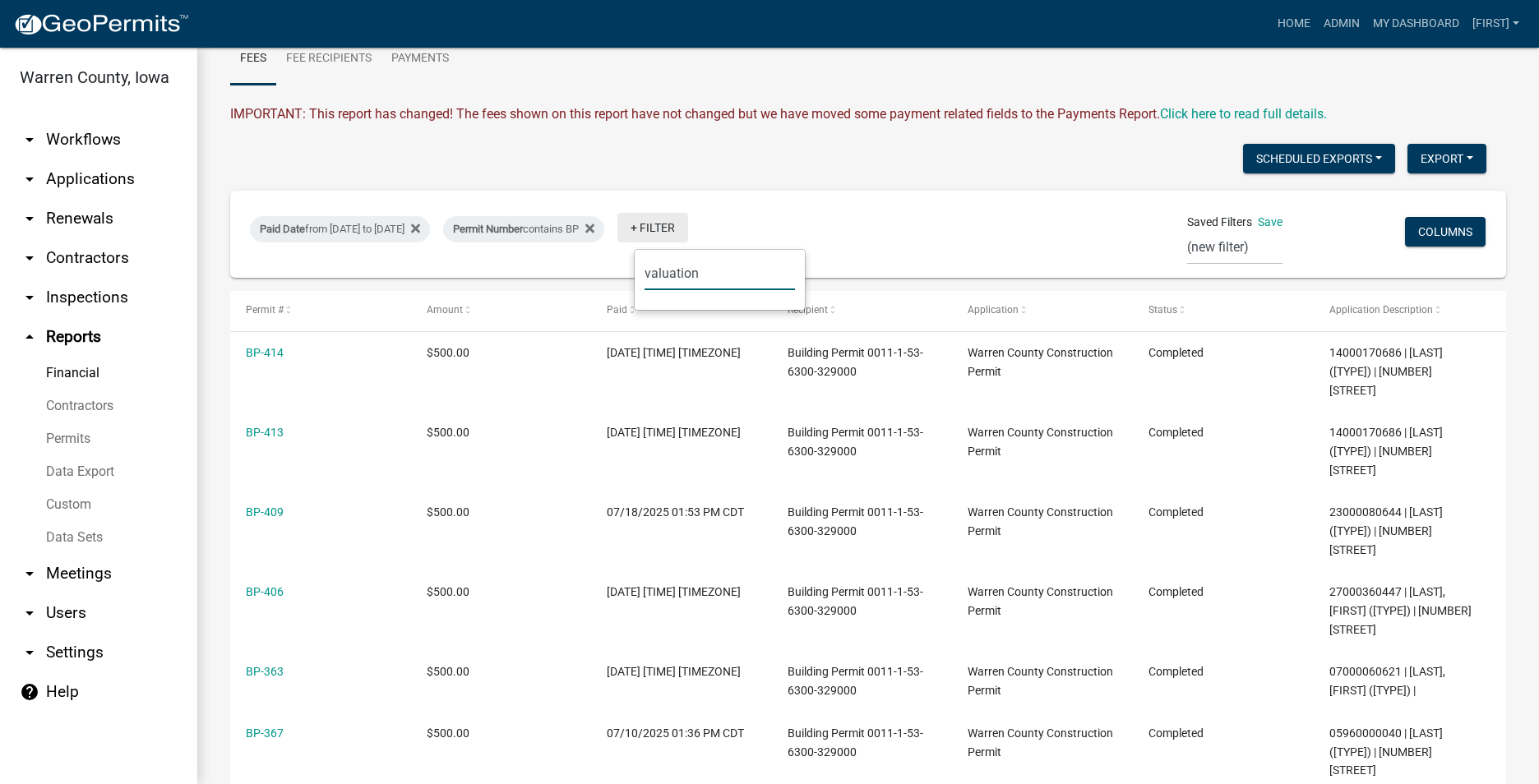 click on "+ Filter" 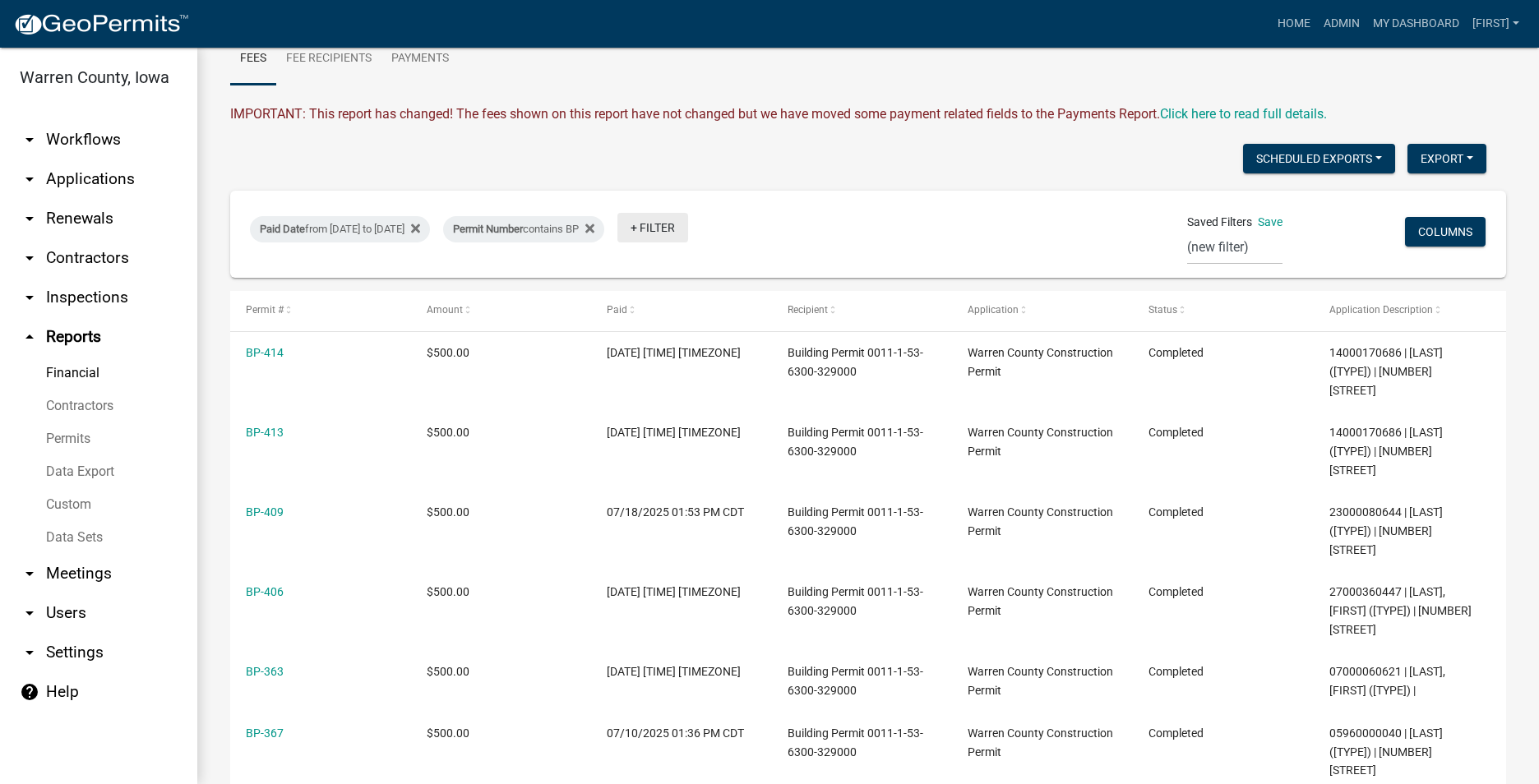 click on "+ Filter" 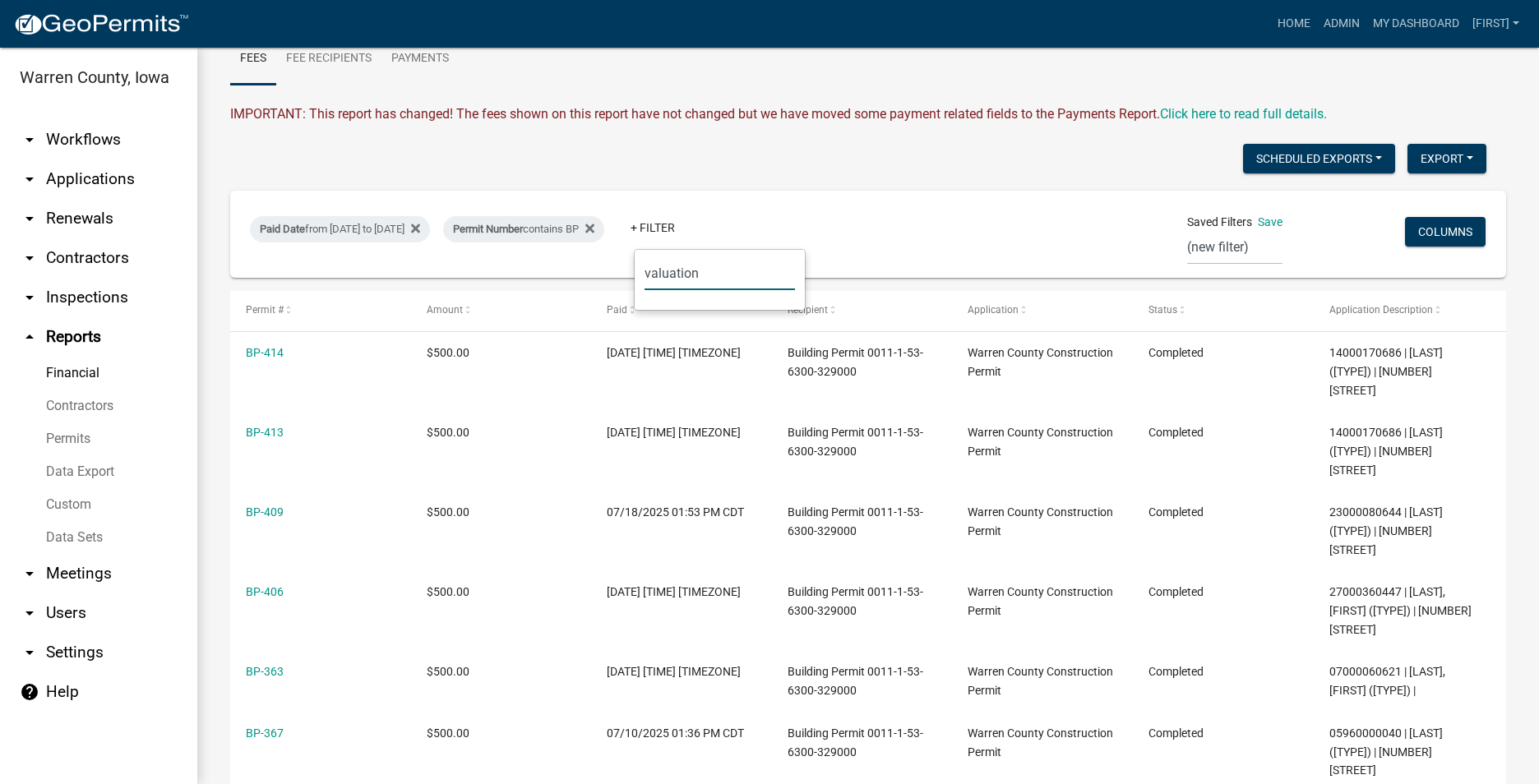 click on "valuation" at bounding box center [719, 273] 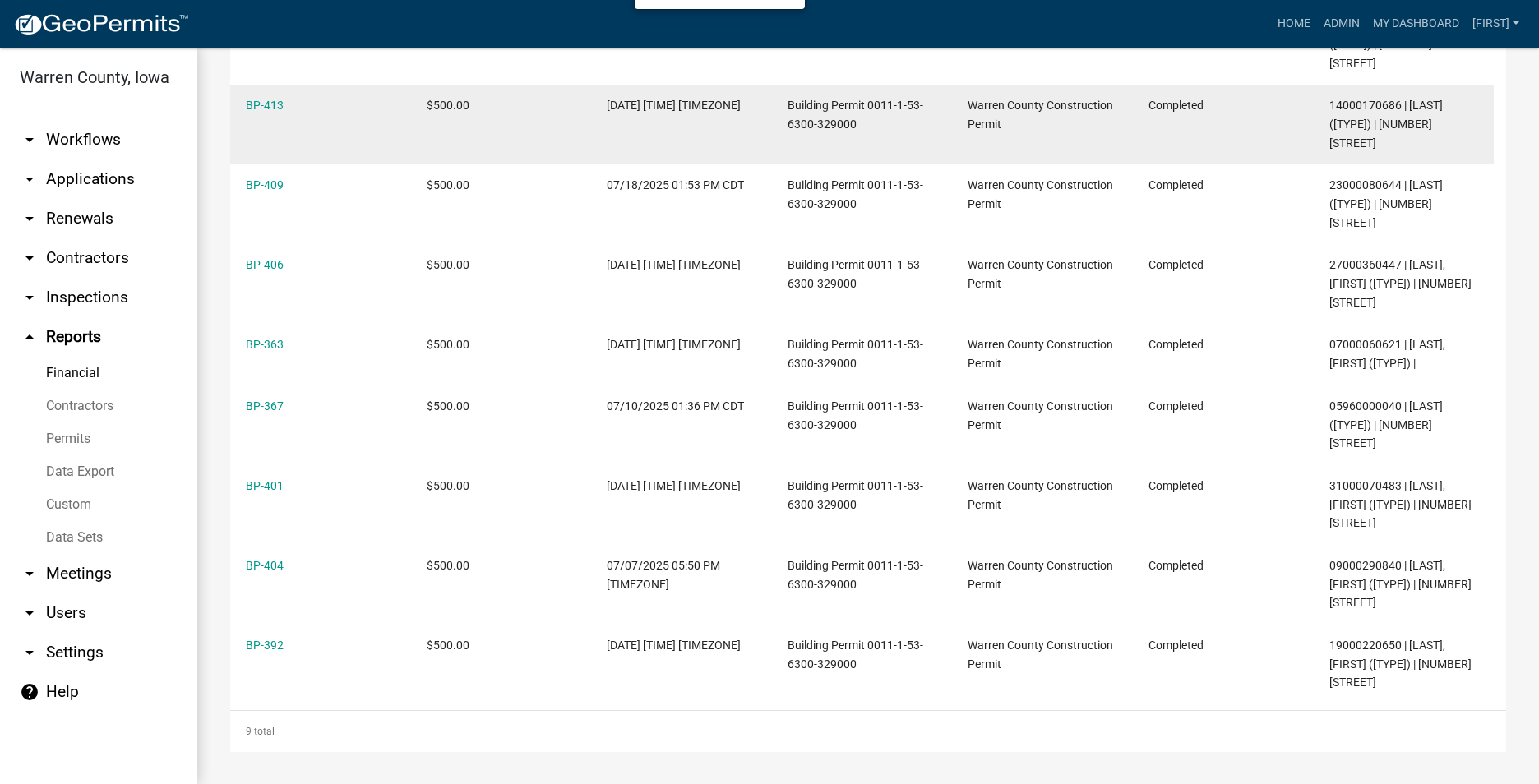 scroll, scrollTop: 0, scrollLeft: 0, axis: both 